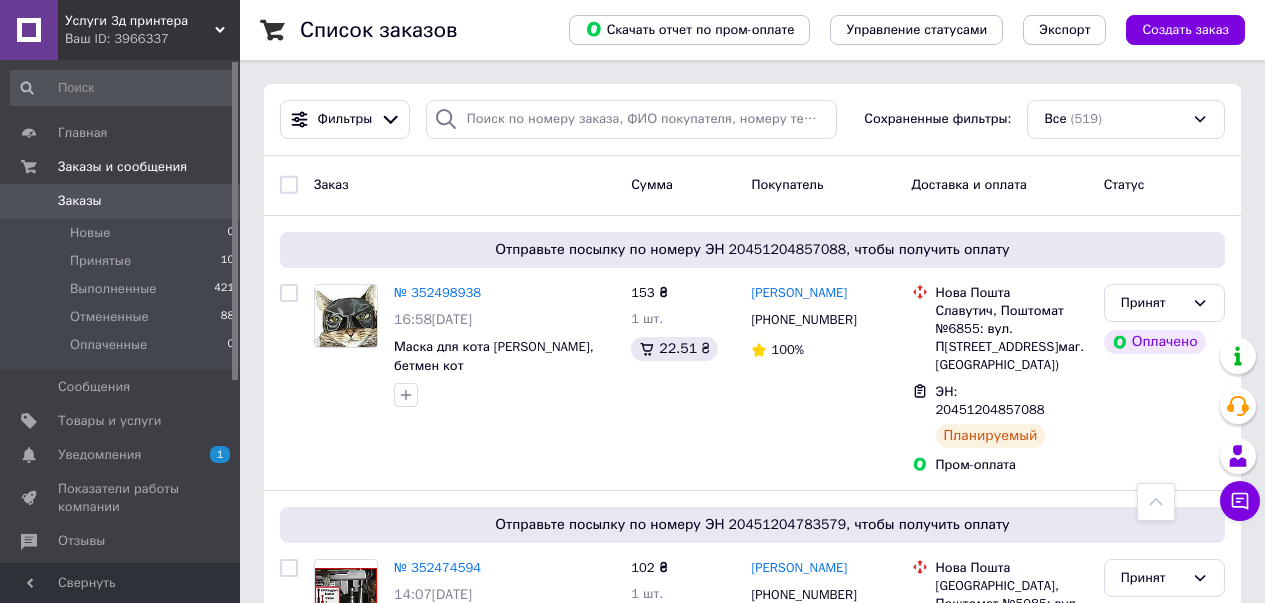 scroll, scrollTop: 3200, scrollLeft: 0, axis: vertical 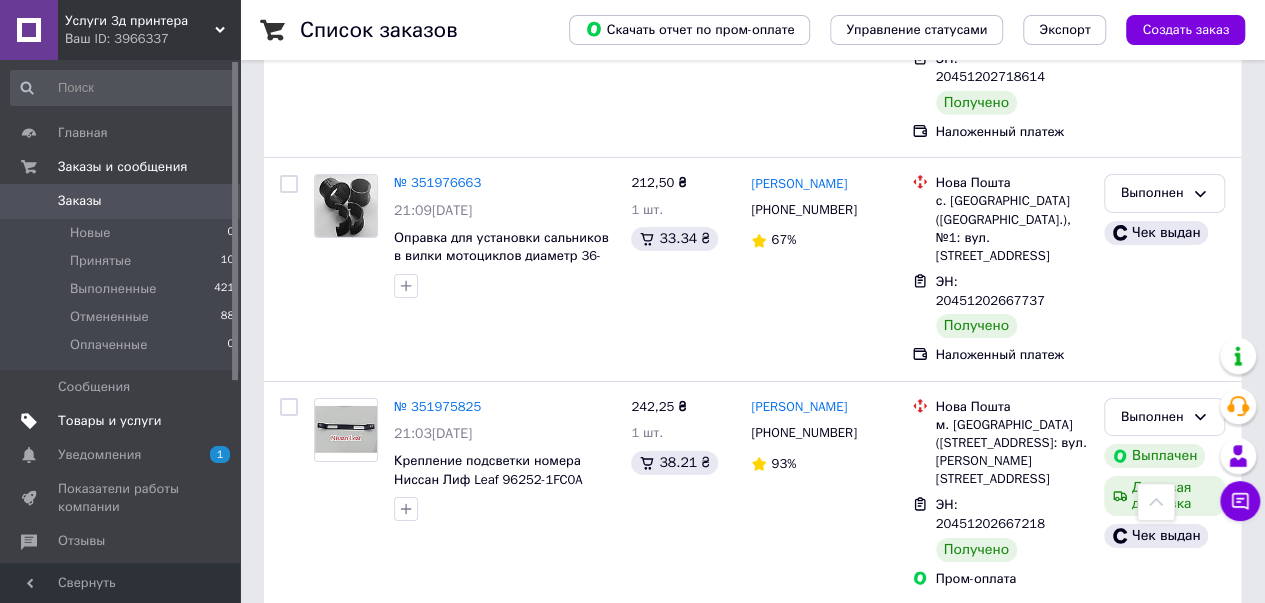click on "Товары и услуги" at bounding box center [110, 421] 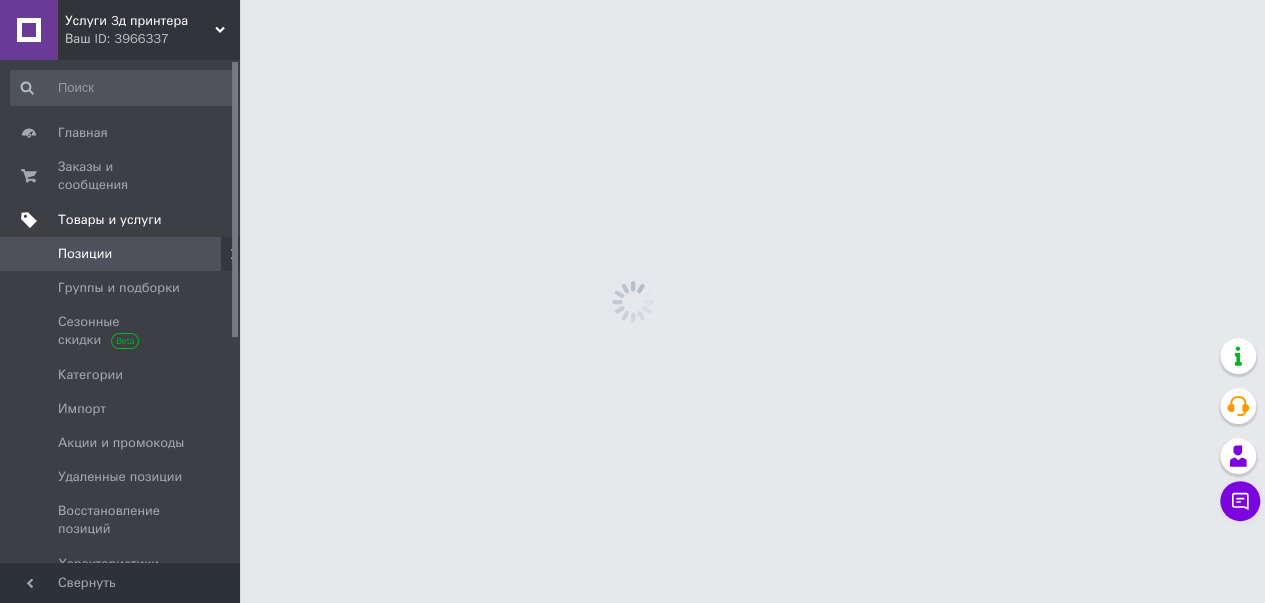scroll, scrollTop: 0, scrollLeft: 0, axis: both 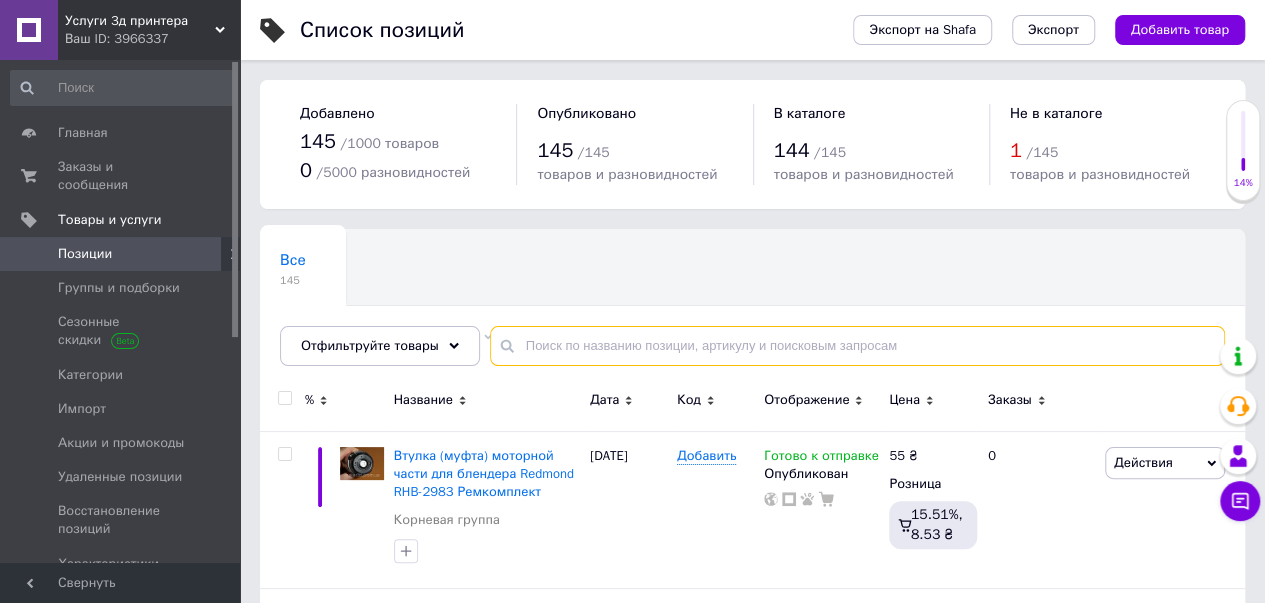 click at bounding box center (857, 346) 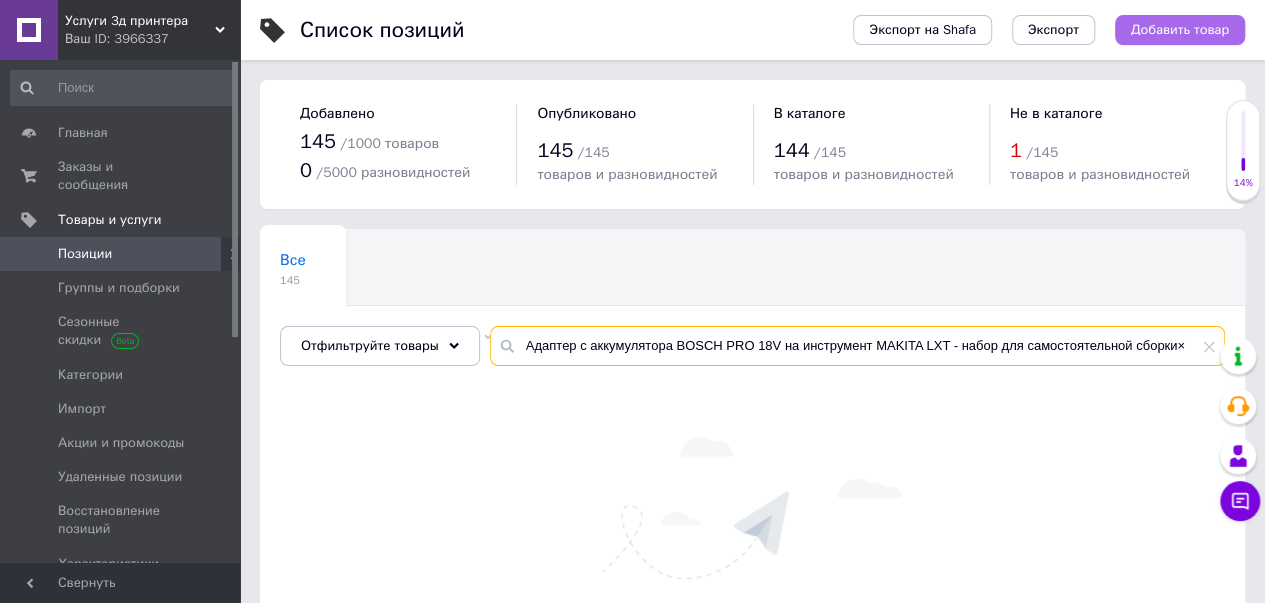 type on "Адаптер с аккумулятора BOSCH PRO 18V на инструмент MAKITA LXT - набор для самостоятельной сборки×" 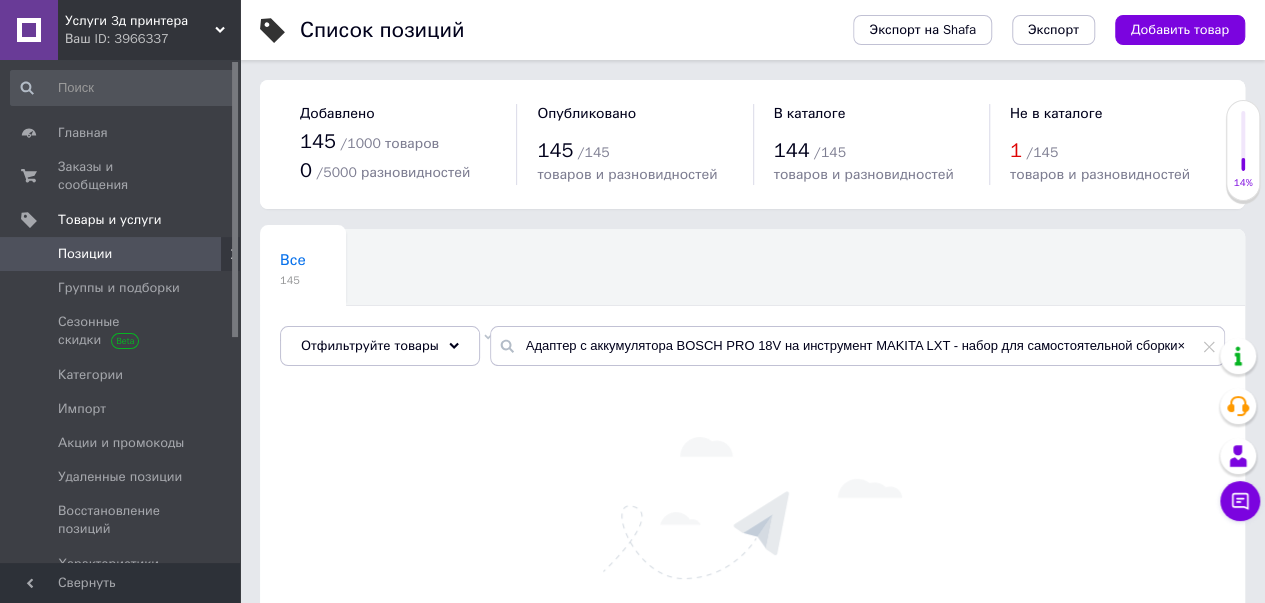 click on "Добавить товар" at bounding box center (1180, 30) 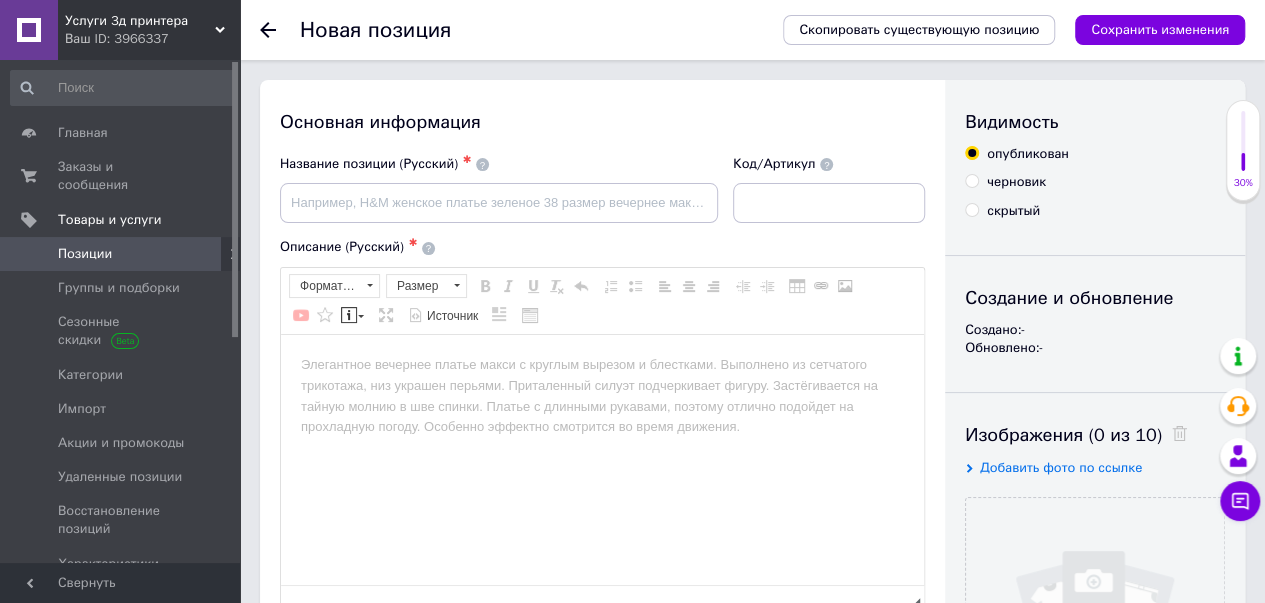 scroll, scrollTop: 0, scrollLeft: 0, axis: both 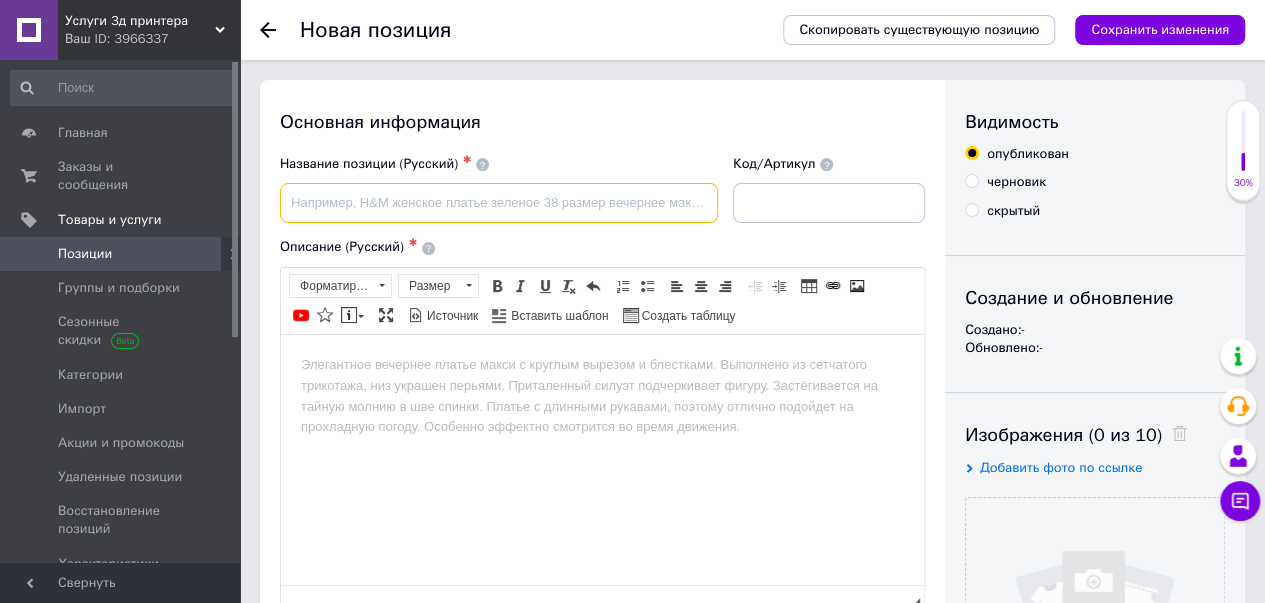 click at bounding box center (499, 203) 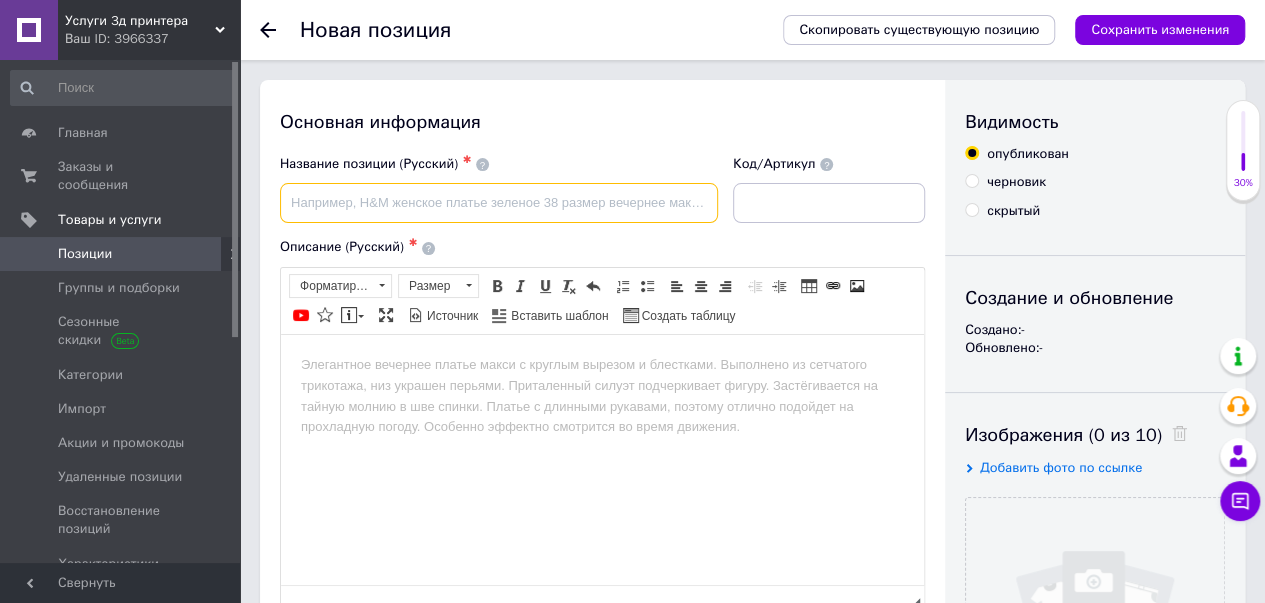 paste on "Адаптер с аккумулятора BOSCH PRO 18V на инструмент MAKITA LXT - набор для самостоятельной сборки×" 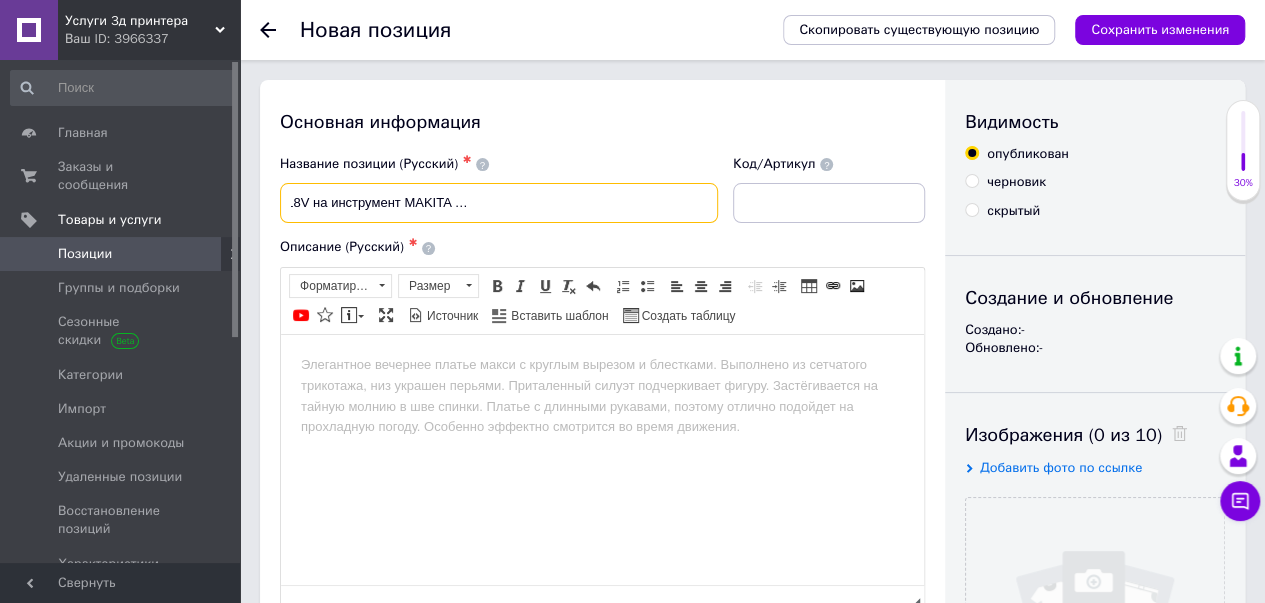 scroll, scrollTop: 0, scrollLeft: 229, axis: horizontal 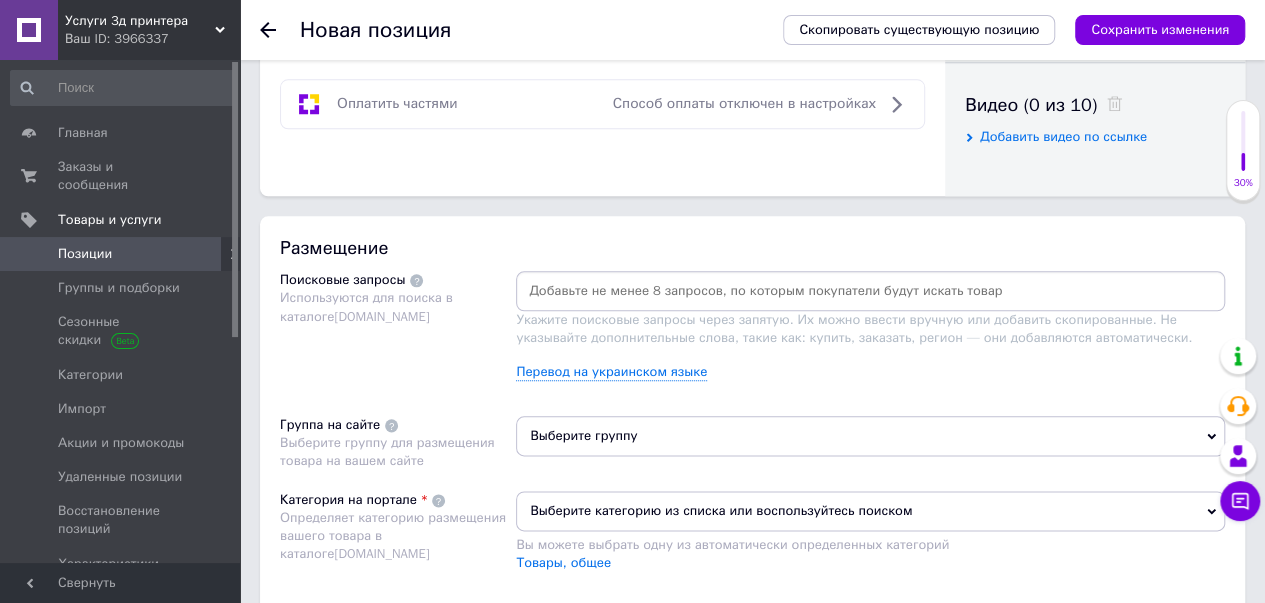type on "Адаптер с аккумулятора BOSCH PRO 18V на инструмент MAKITA LXT - набор для самостоятельной сборки" 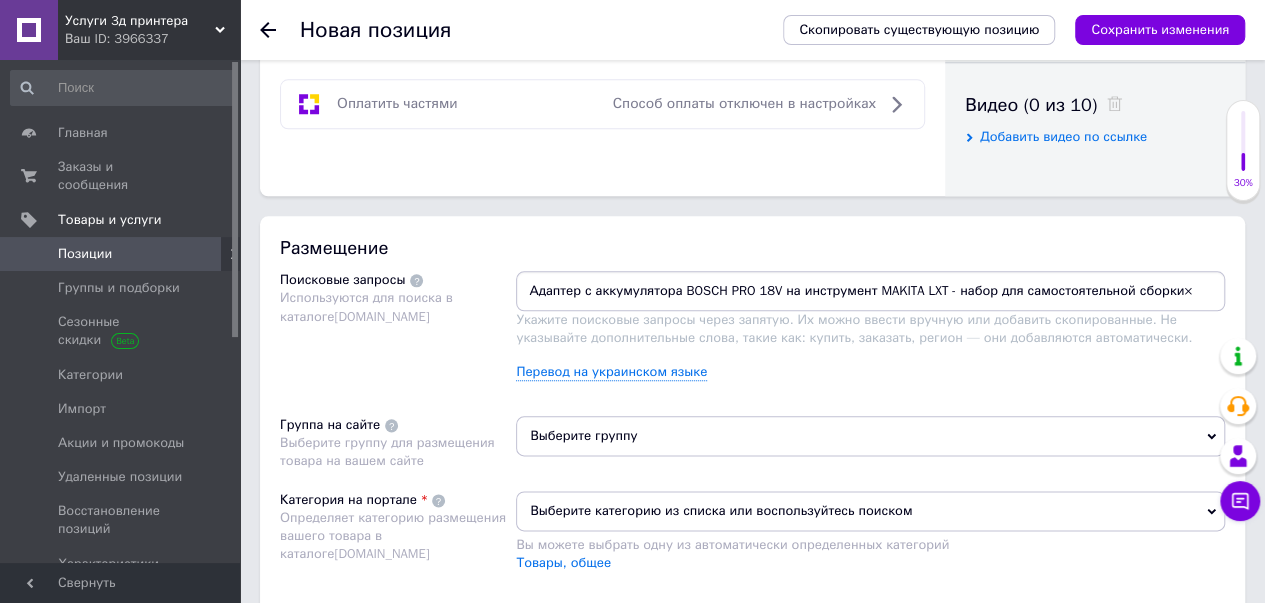 type on "Адаптер с аккумулятора BOSCH PRO 18V на инструмент MAKITA LXT - набор для самостоятельной сборки" 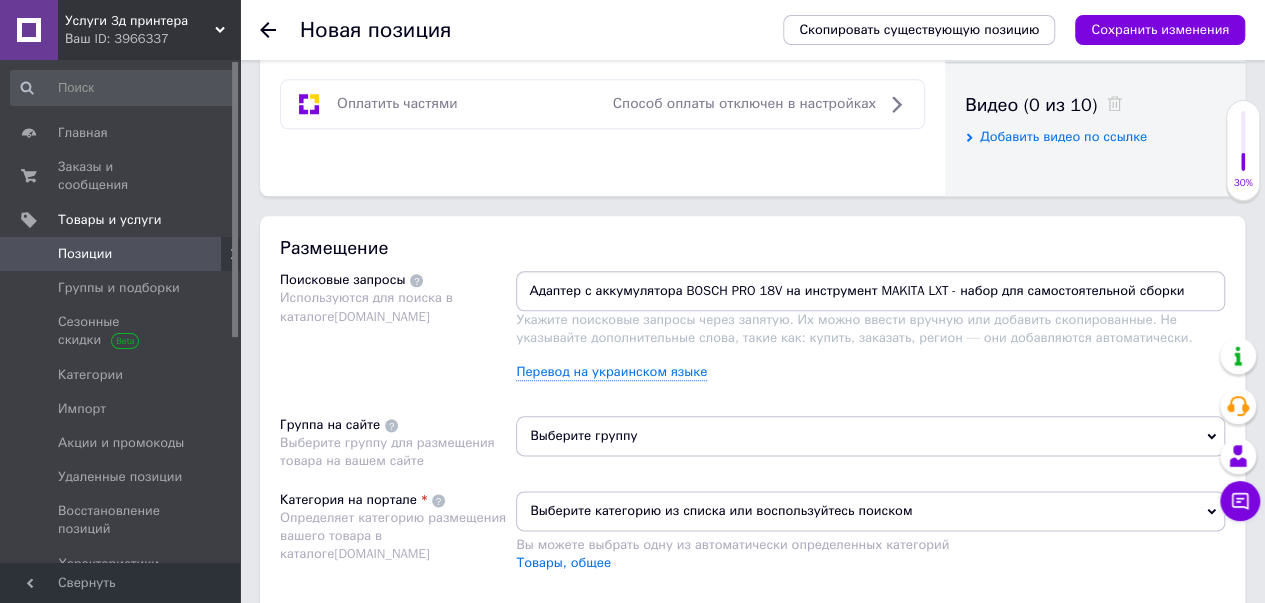 type 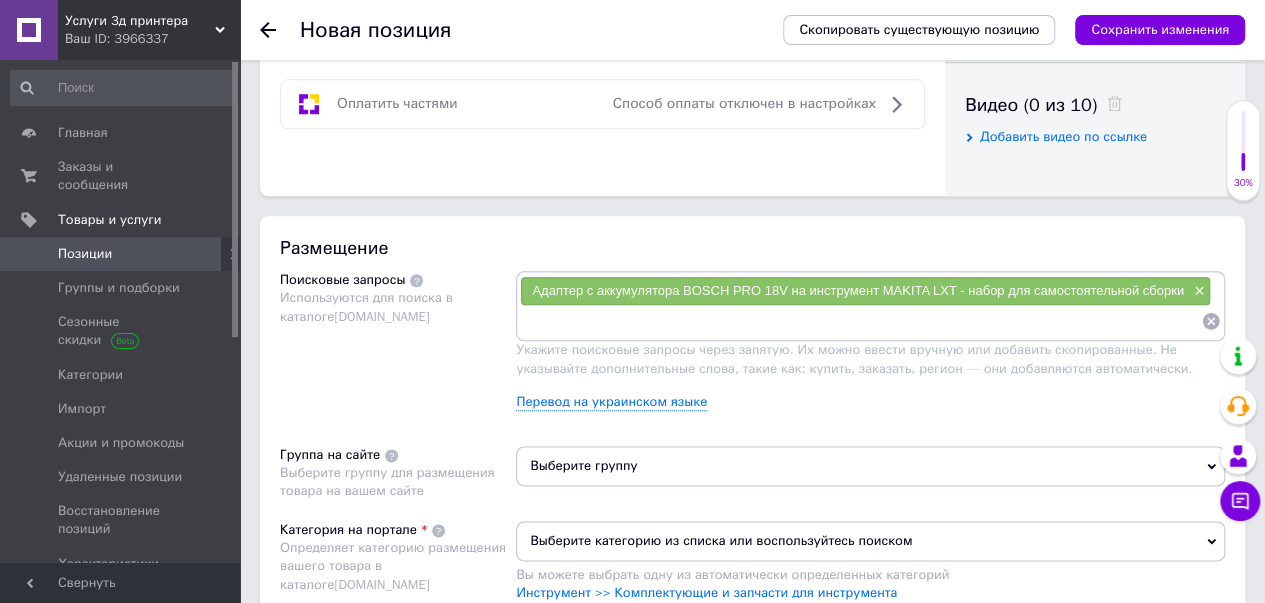 click on "Выберите группу" at bounding box center [870, 466] 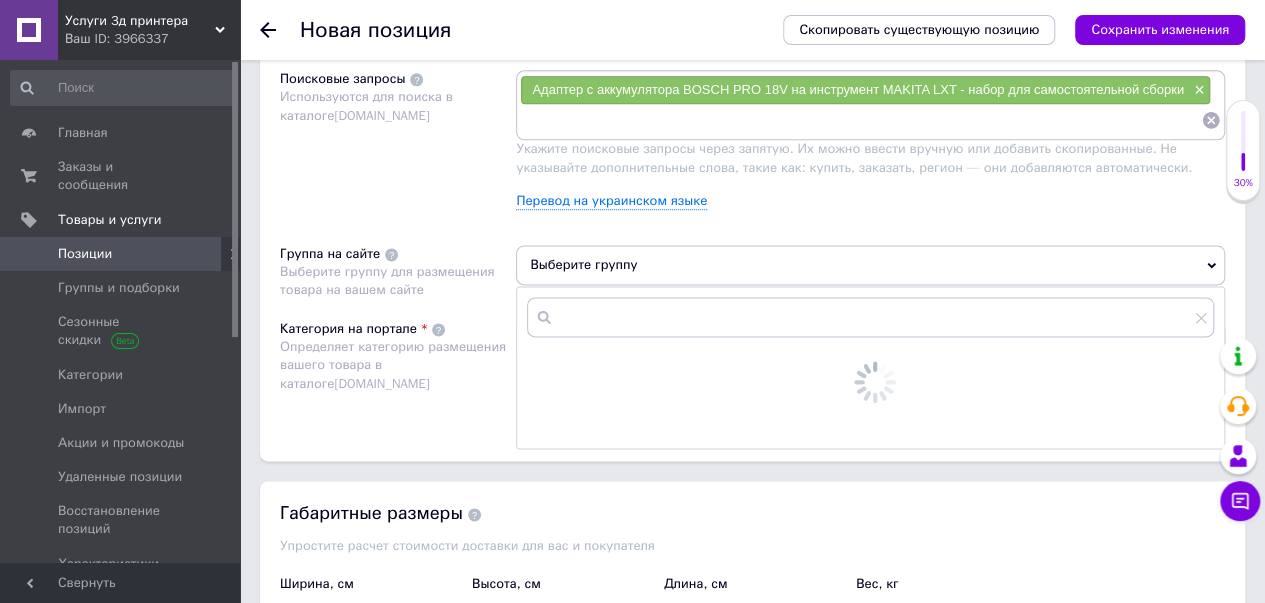 scroll, scrollTop: 1500, scrollLeft: 0, axis: vertical 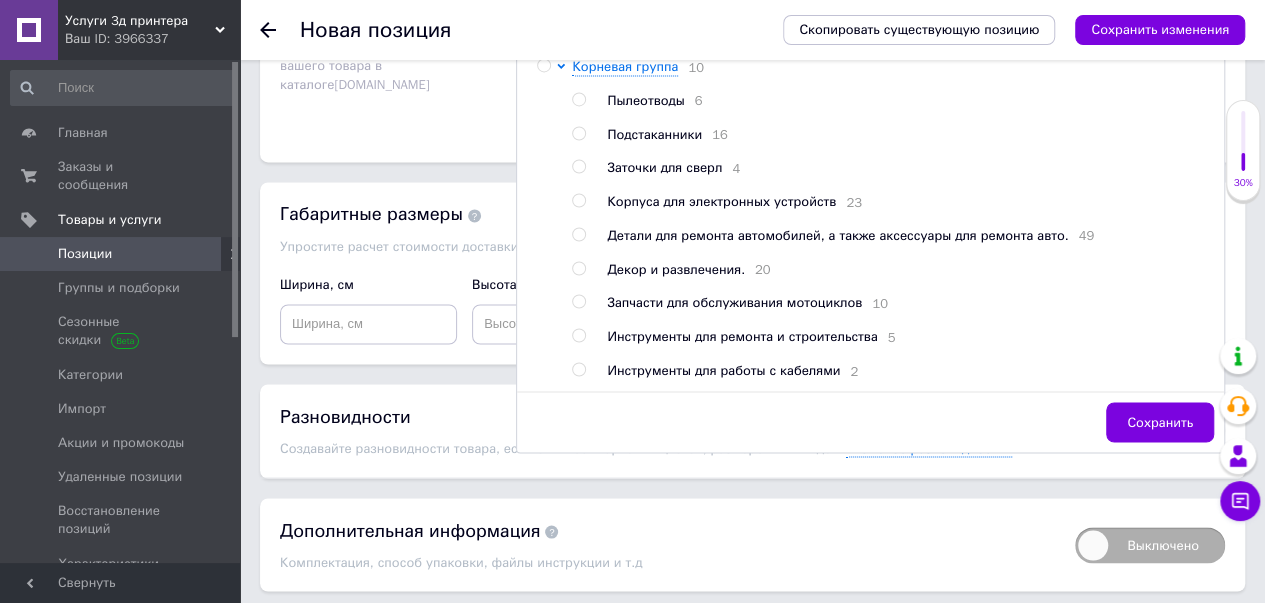 click at bounding box center [578, 200] 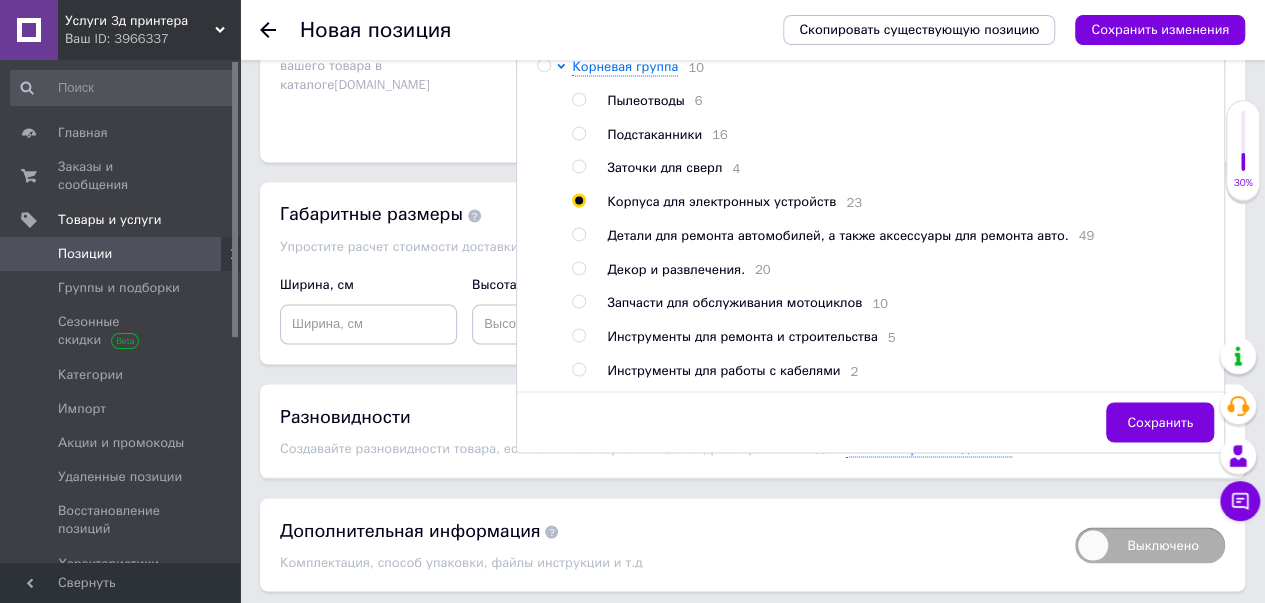 radio on "true" 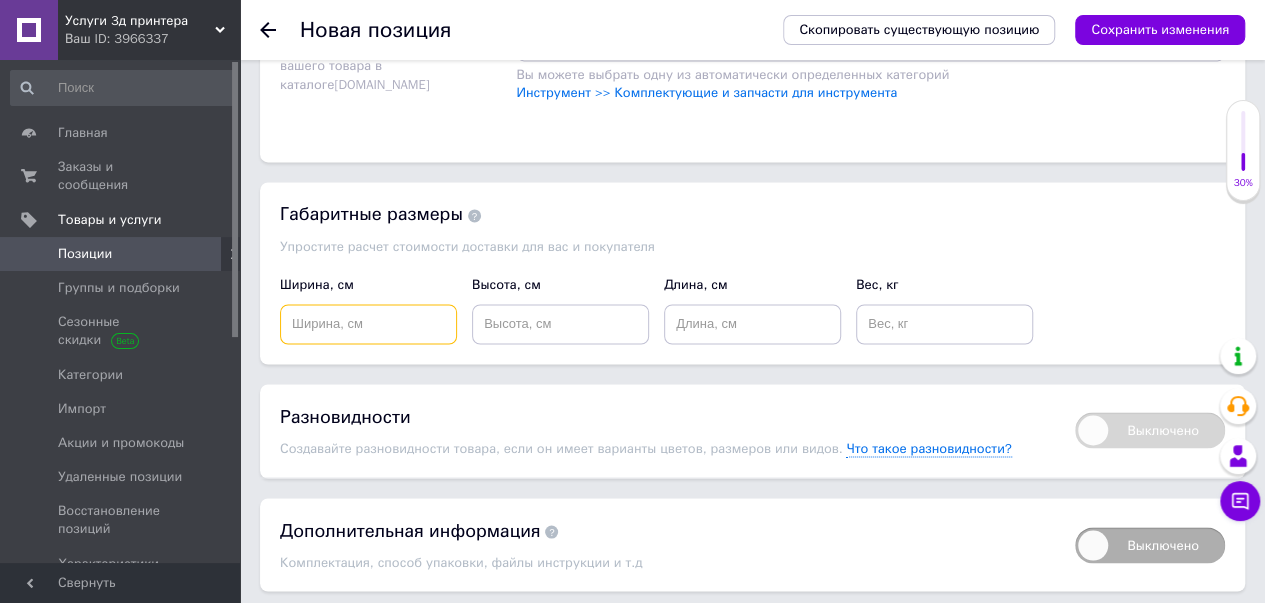 click at bounding box center [368, 324] 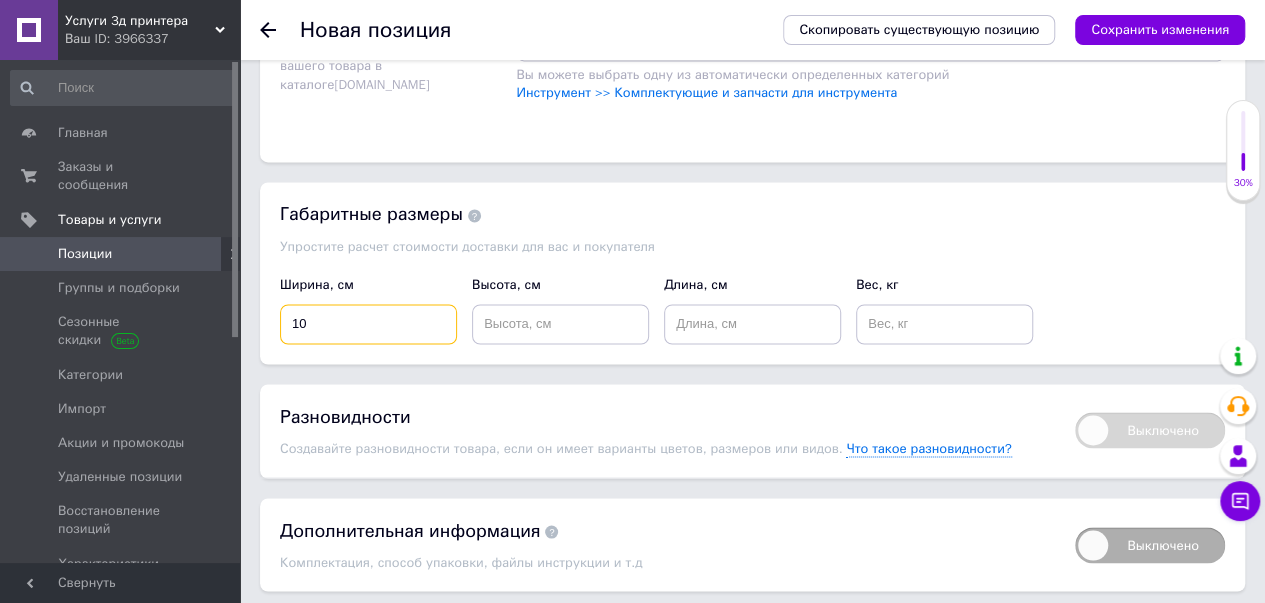 type on "10" 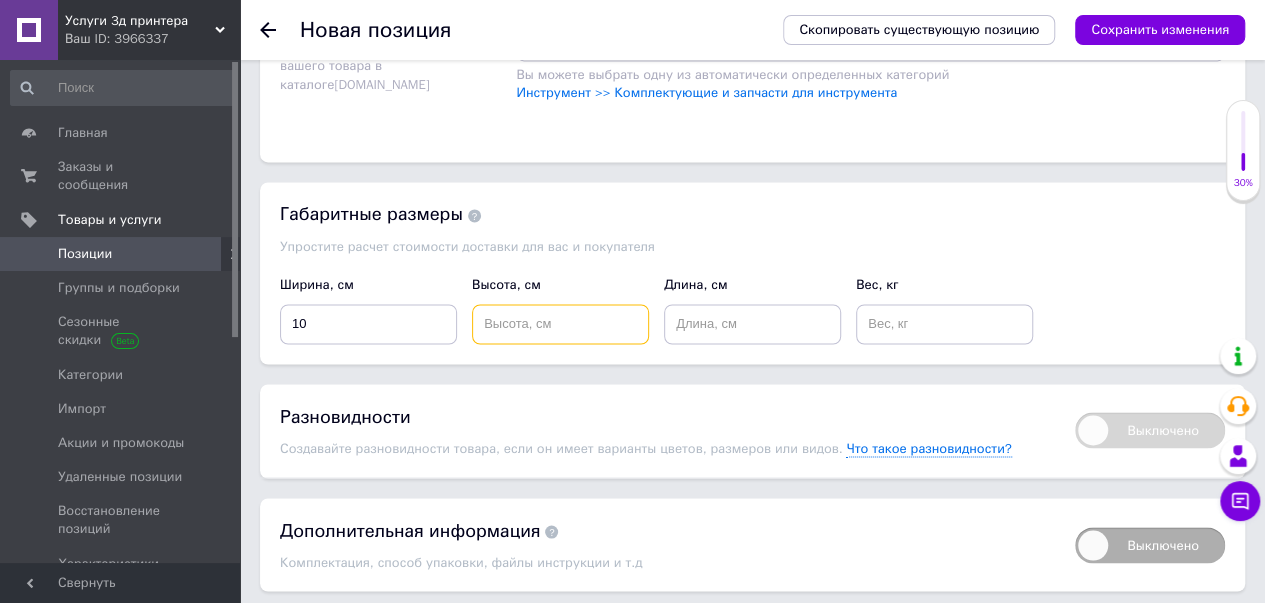click at bounding box center [560, 324] 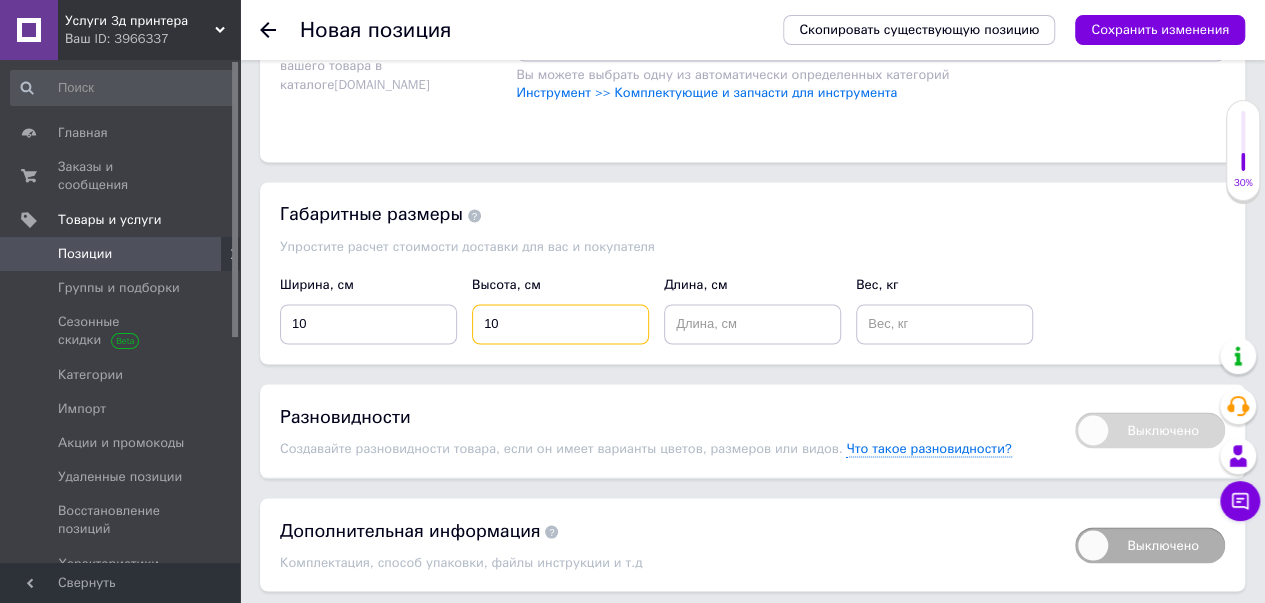 type on "10" 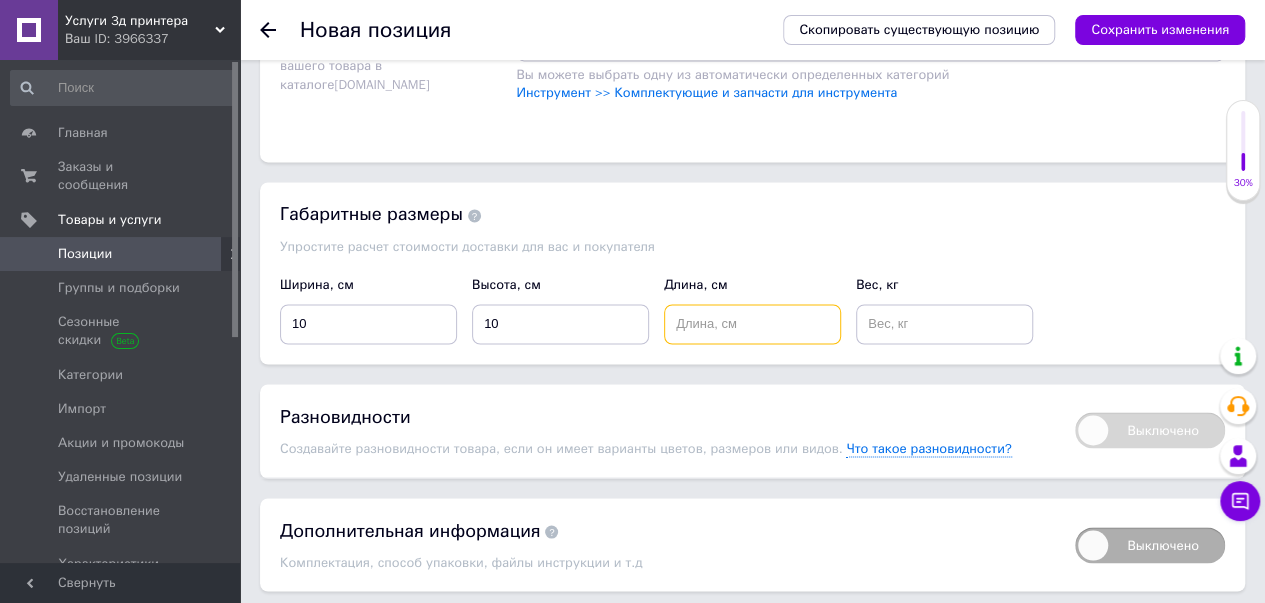 click at bounding box center [752, 324] 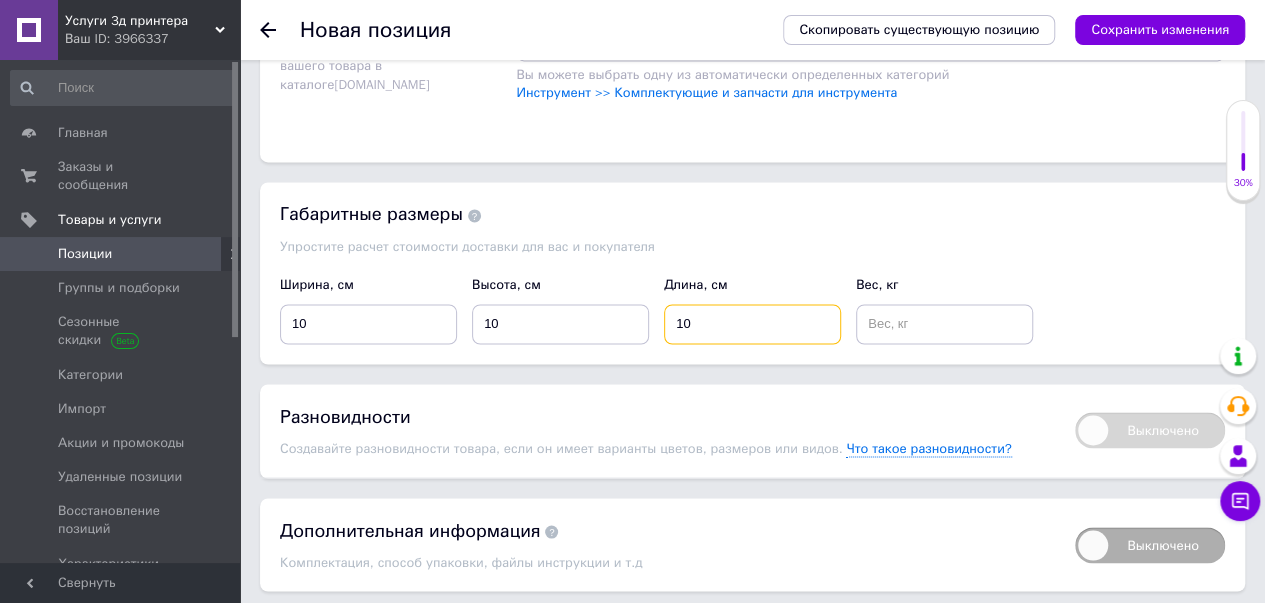 type on "10" 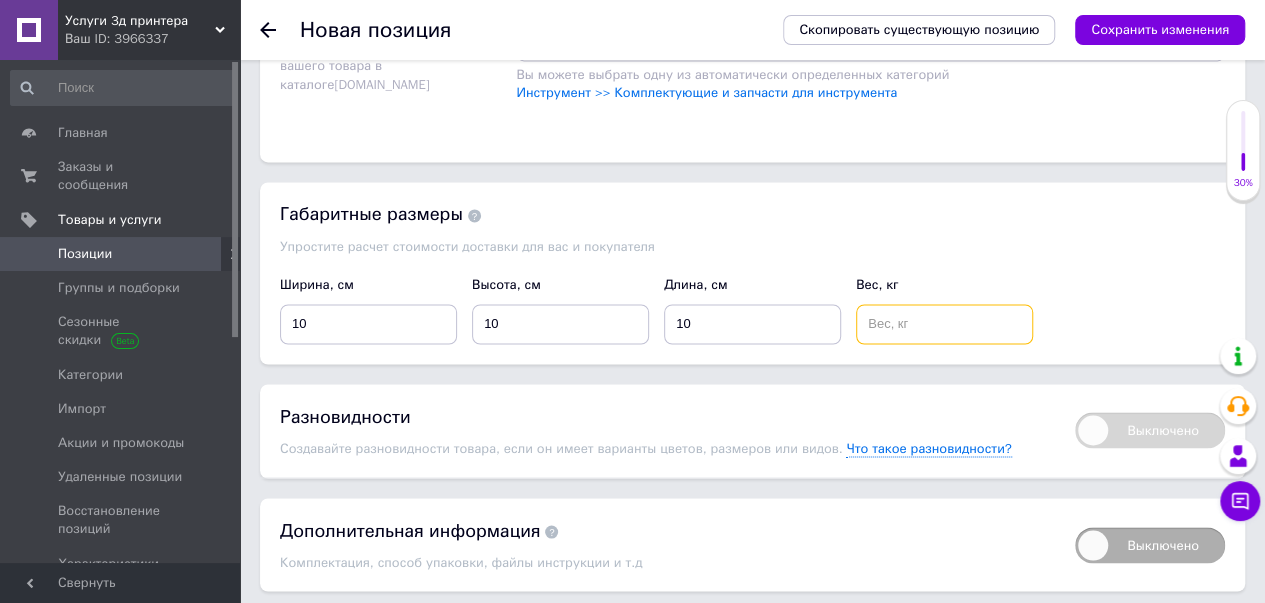 click at bounding box center [944, 324] 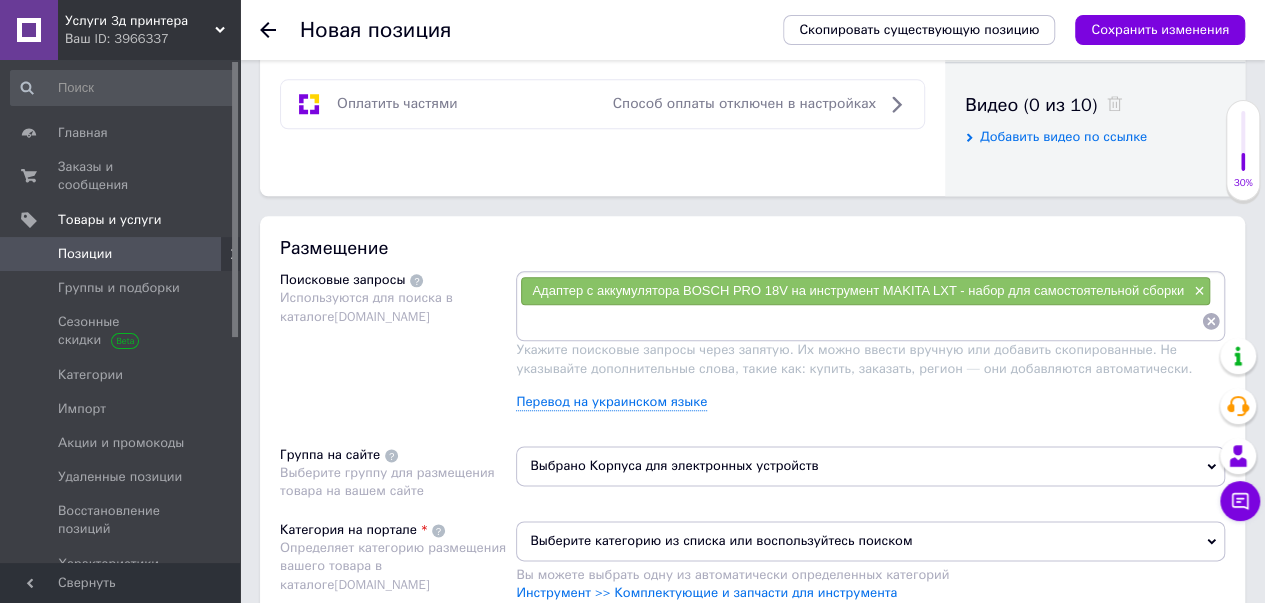 scroll, scrollTop: 800, scrollLeft: 0, axis: vertical 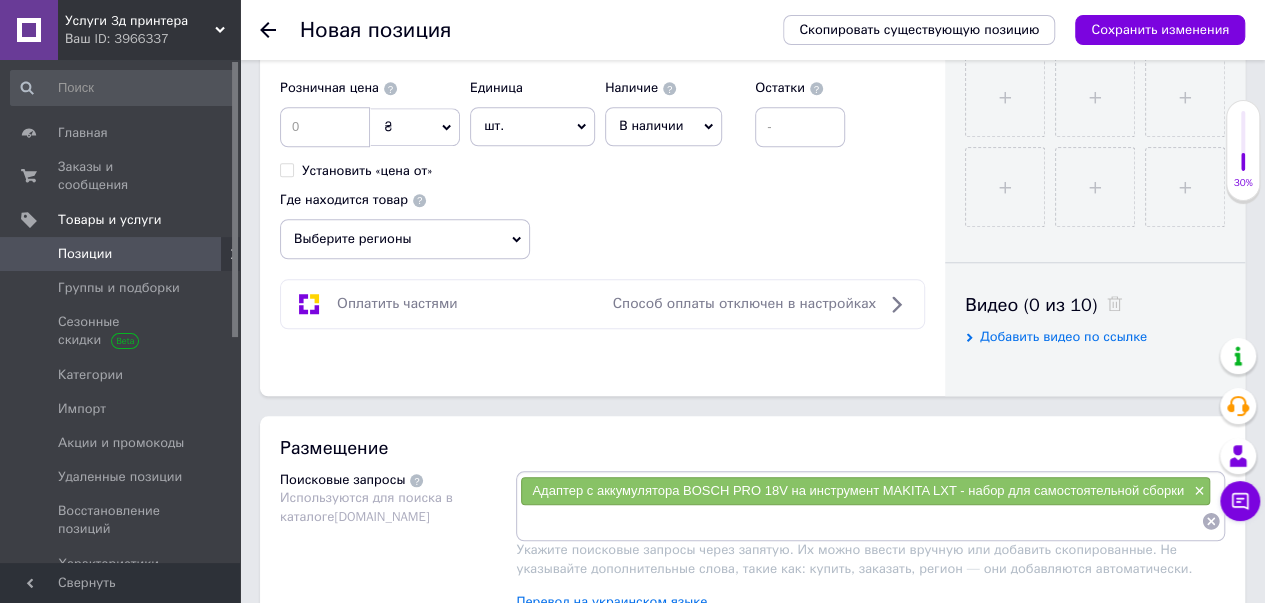 type on "0.1" 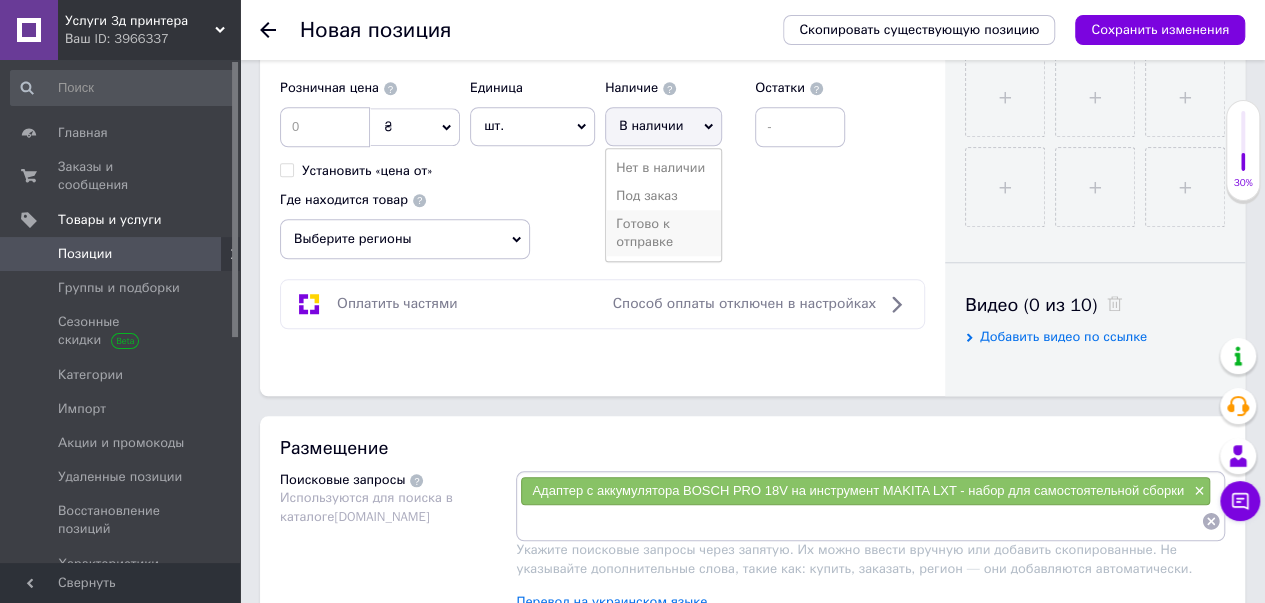 click on "Готово к отправке" at bounding box center [663, 233] 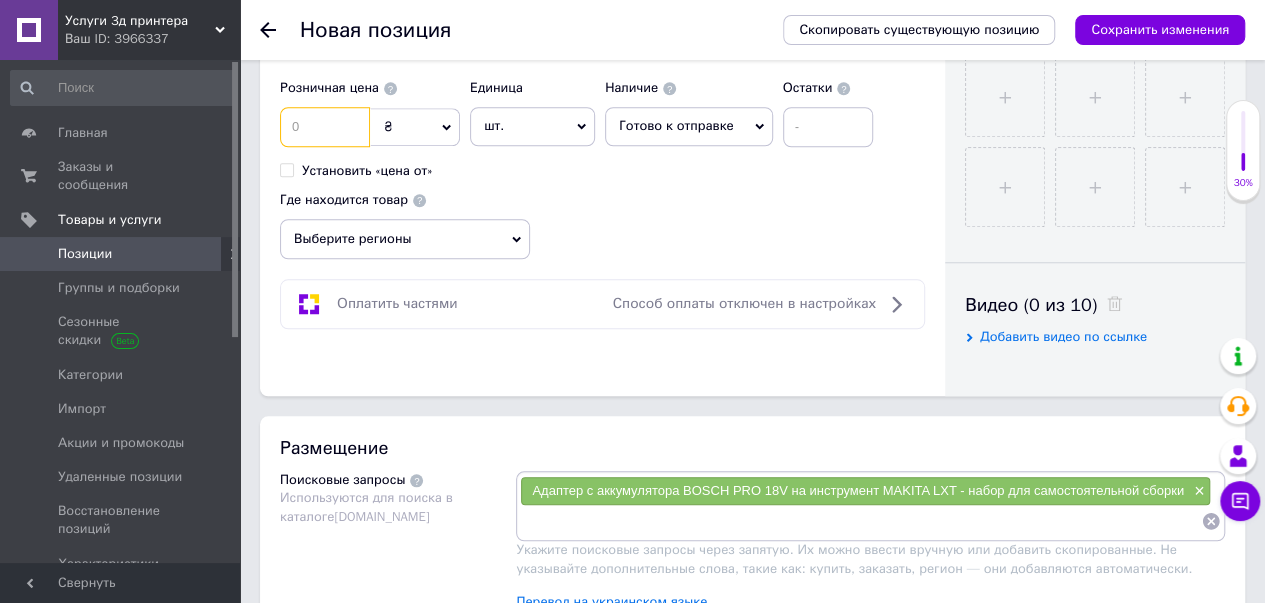 click at bounding box center [325, 127] 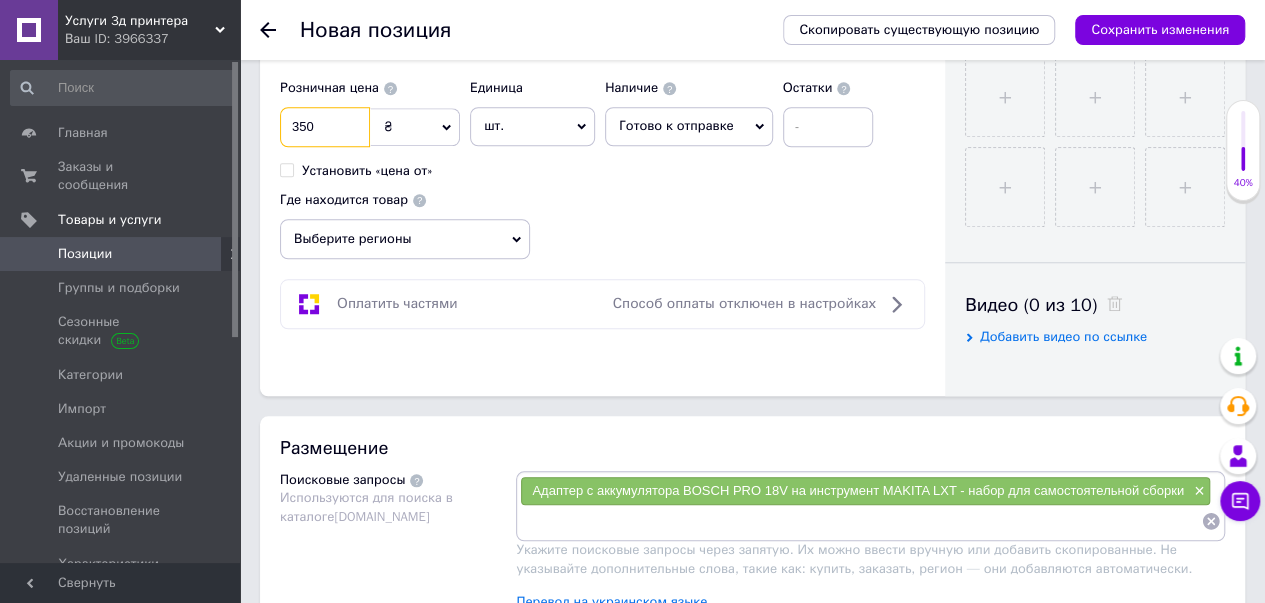 type on "350" 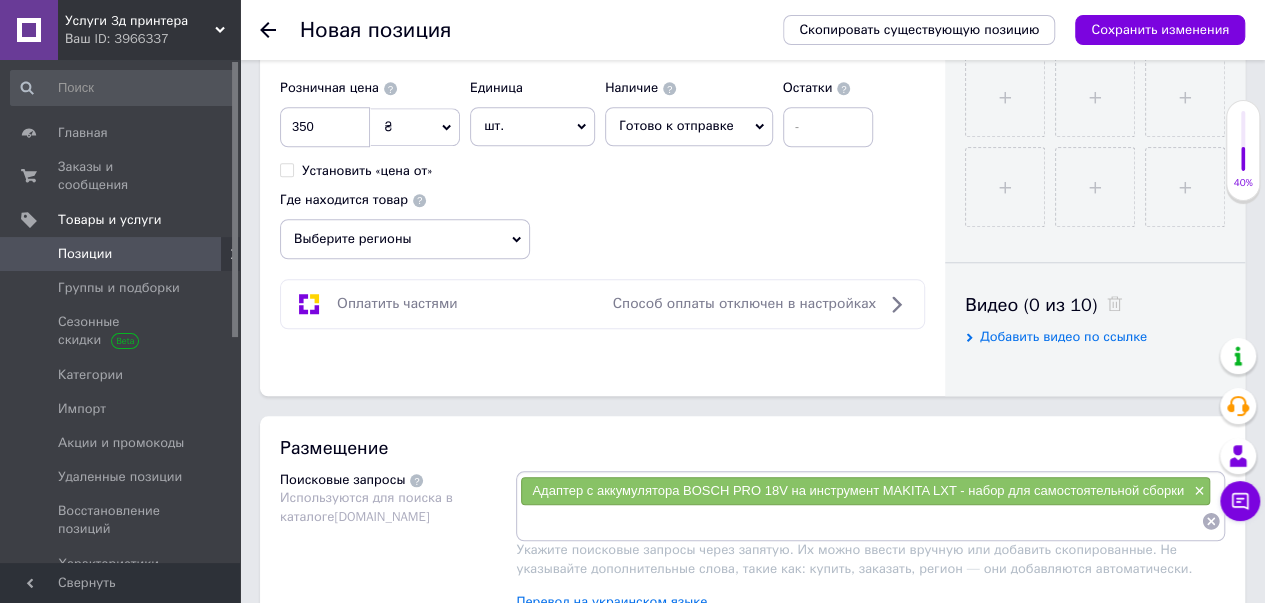 click on "Выберите регионы" at bounding box center [405, 239] 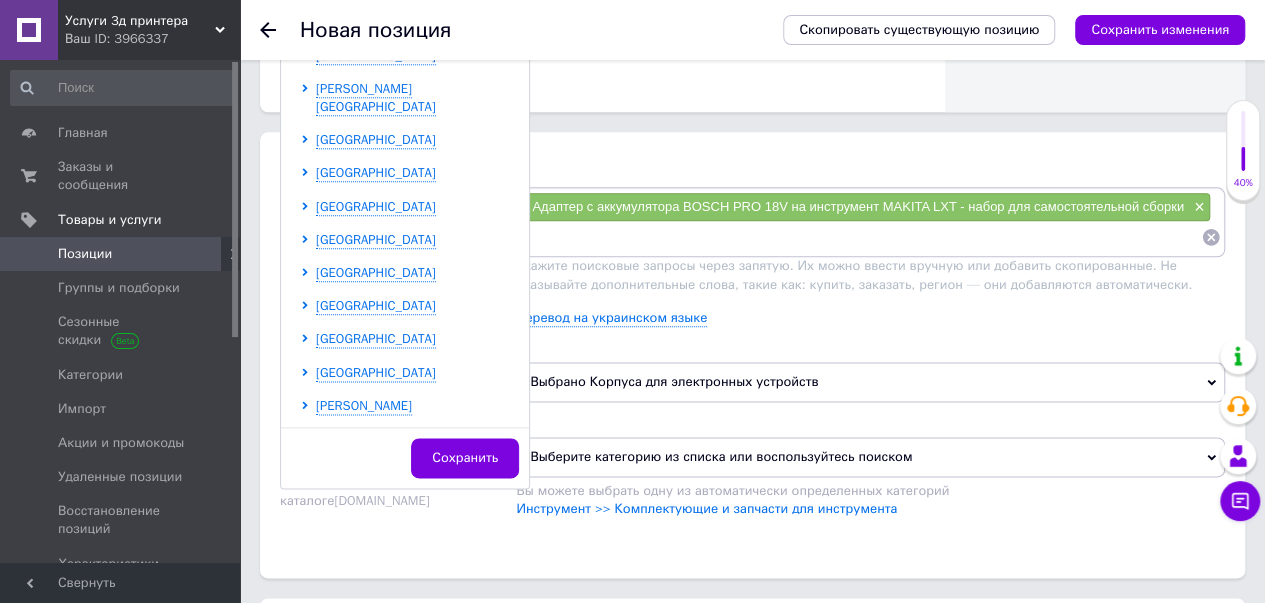 scroll, scrollTop: 1100, scrollLeft: 0, axis: vertical 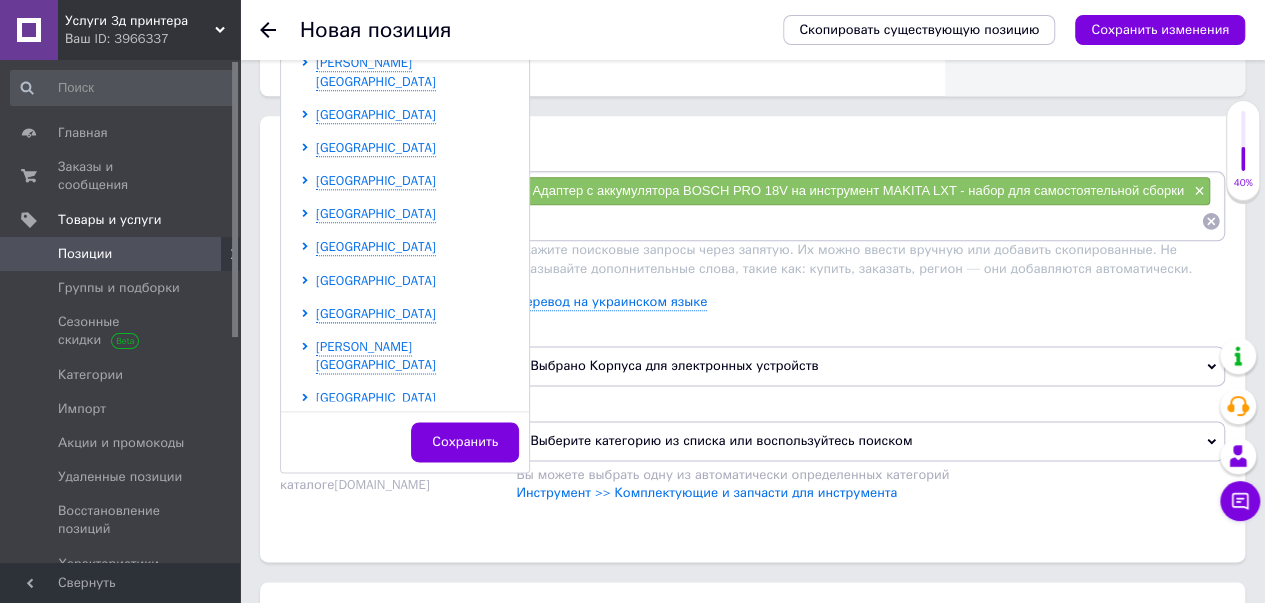 click on "[GEOGRAPHIC_DATA]" at bounding box center (376, 280) 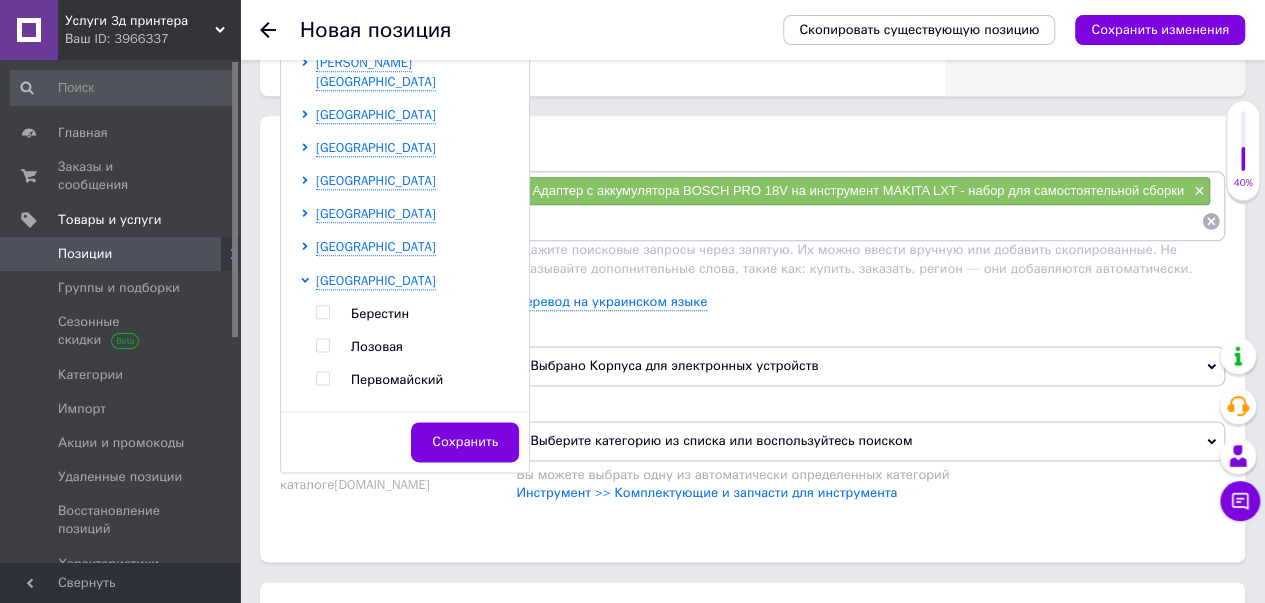 click at bounding box center [322, 411] 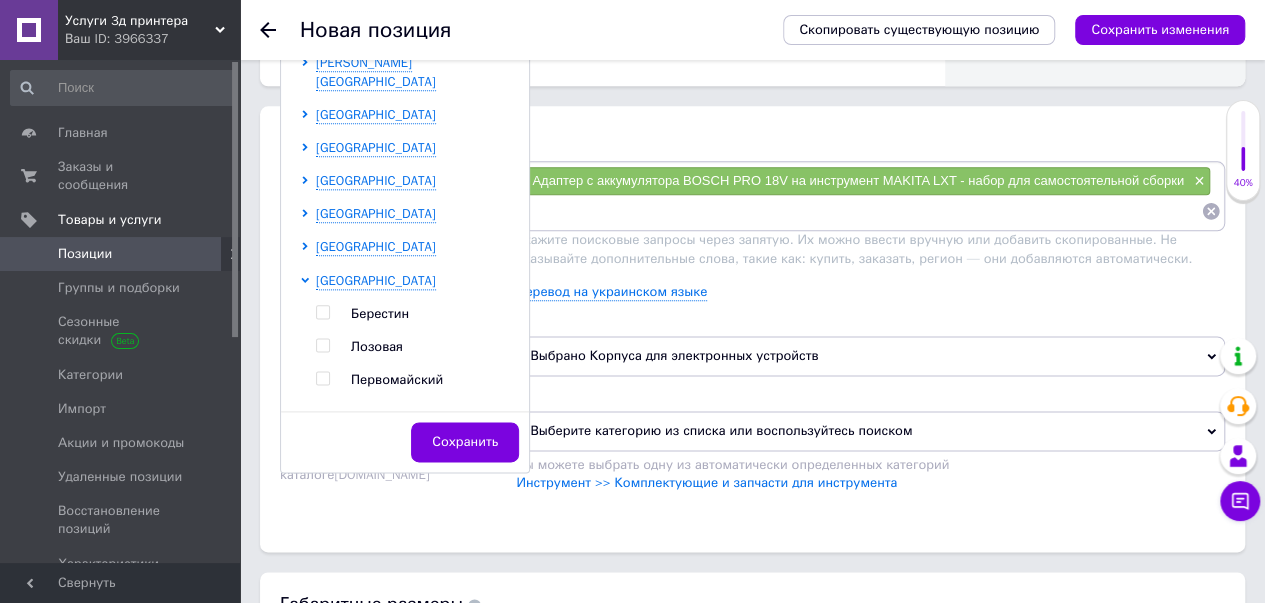click on "Сохранить" at bounding box center (405, 441) 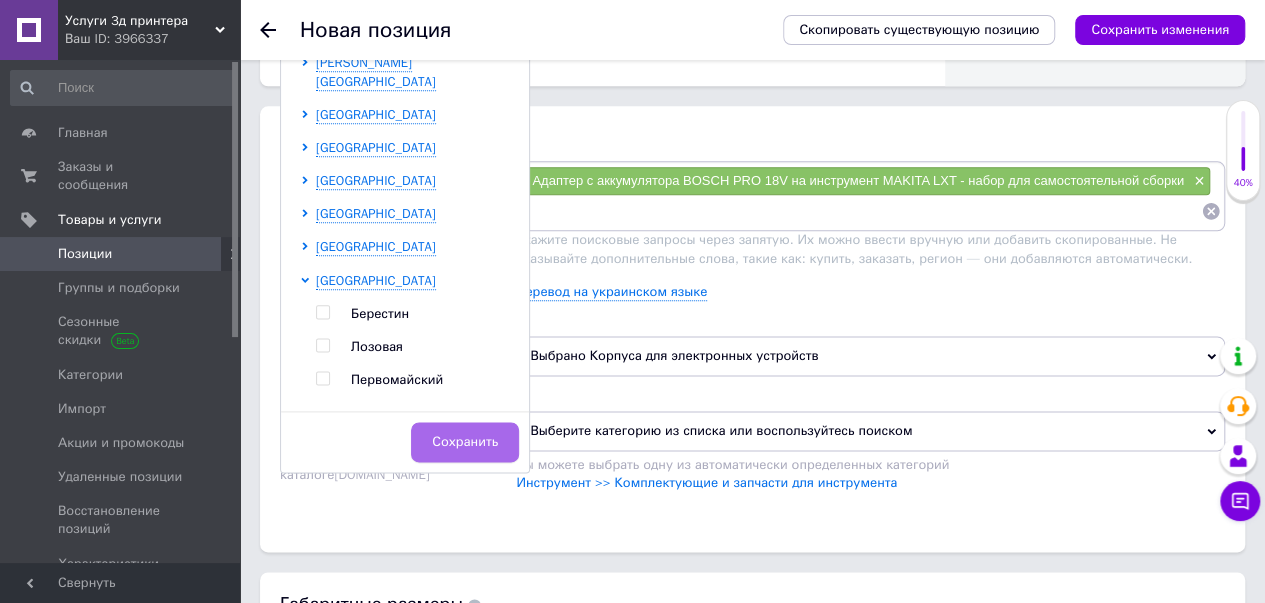 click on "Сохранить" at bounding box center (465, 442) 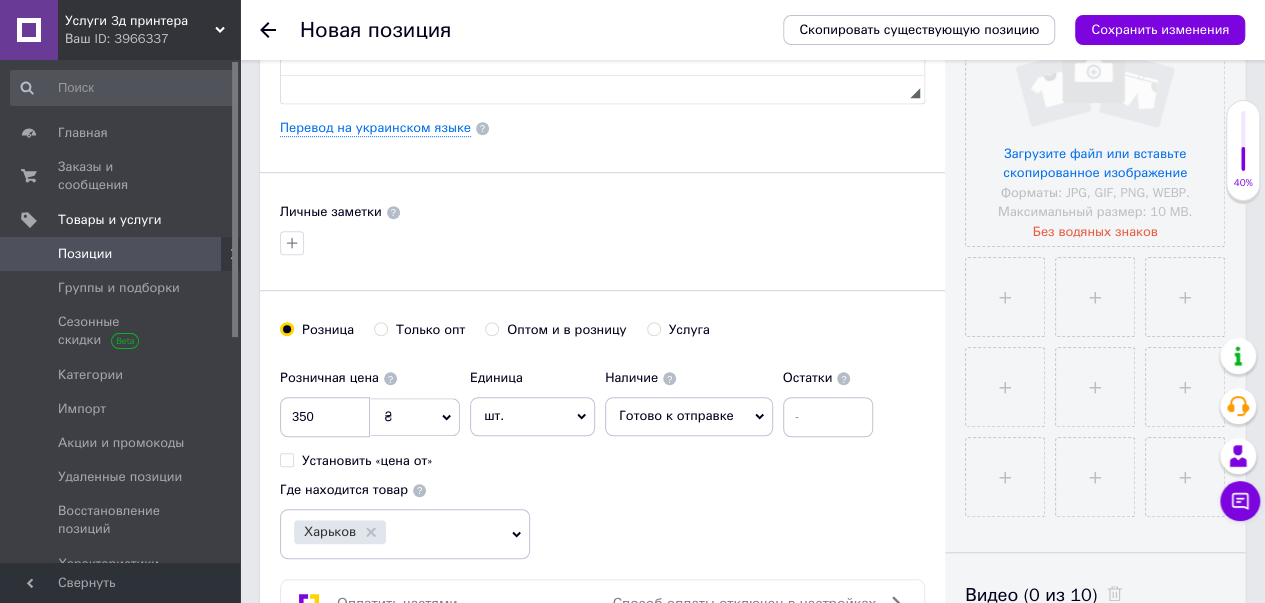 scroll, scrollTop: 310, scrollLeft: 0, axis: vertical 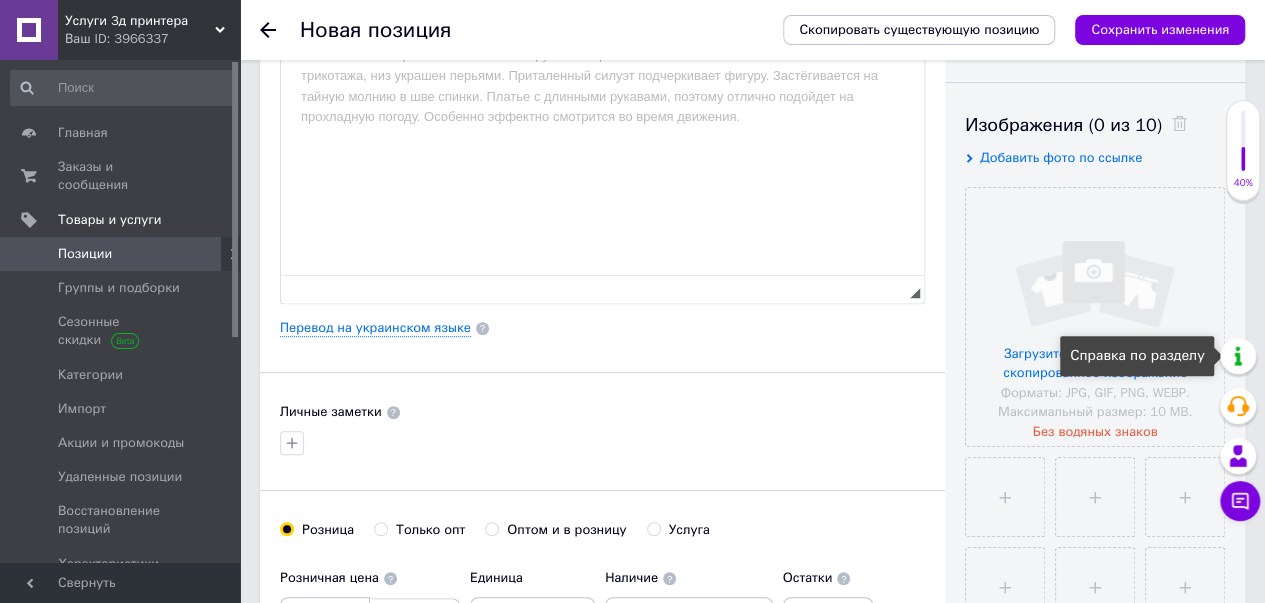 click on "Справка по разделу" at bounding box center [1137, 356] 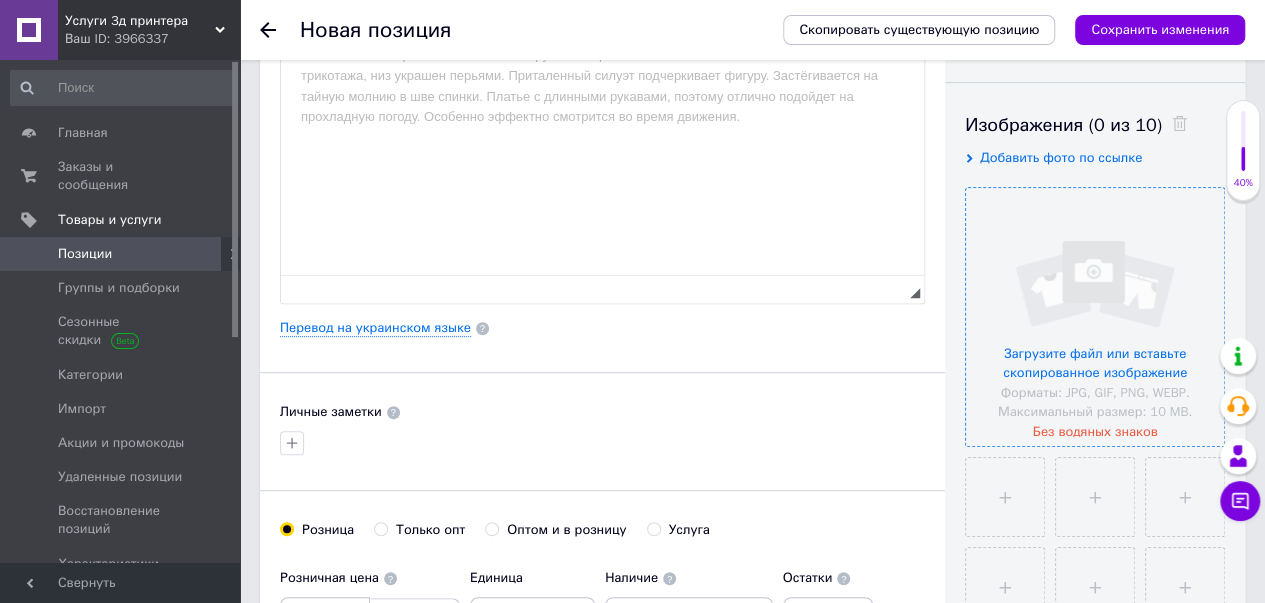 click at bounding box center [1095, 317] 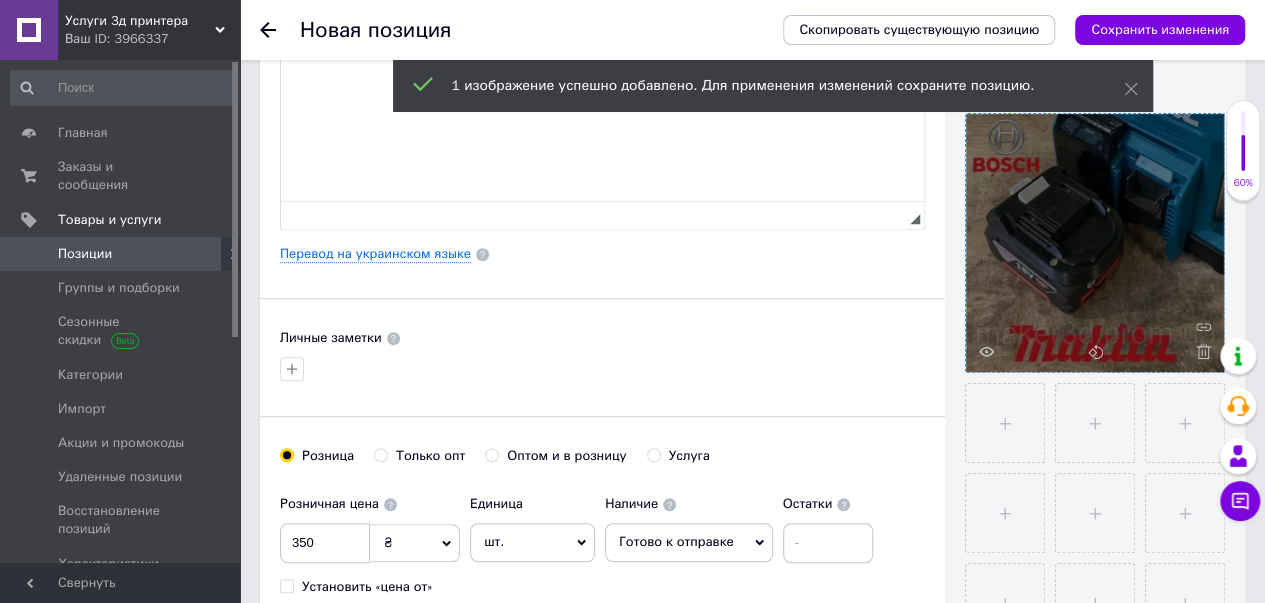 scroll, scrollTop: 410, scrollLeft: 0, axis: vertical 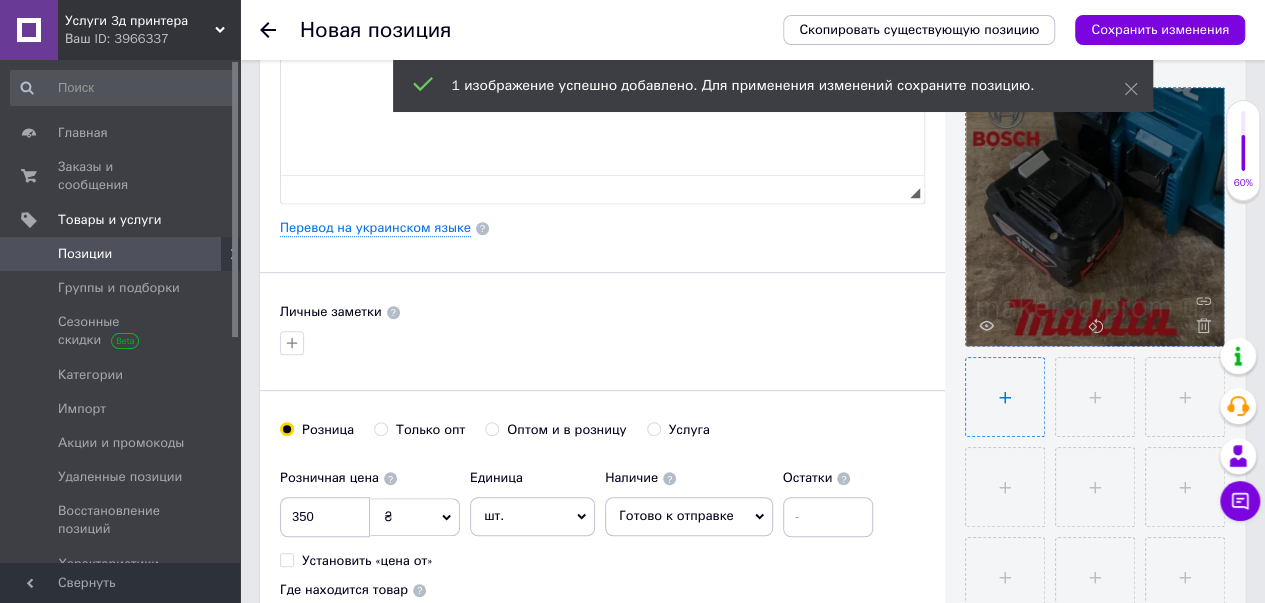 click at bounding box center (1005, 397) 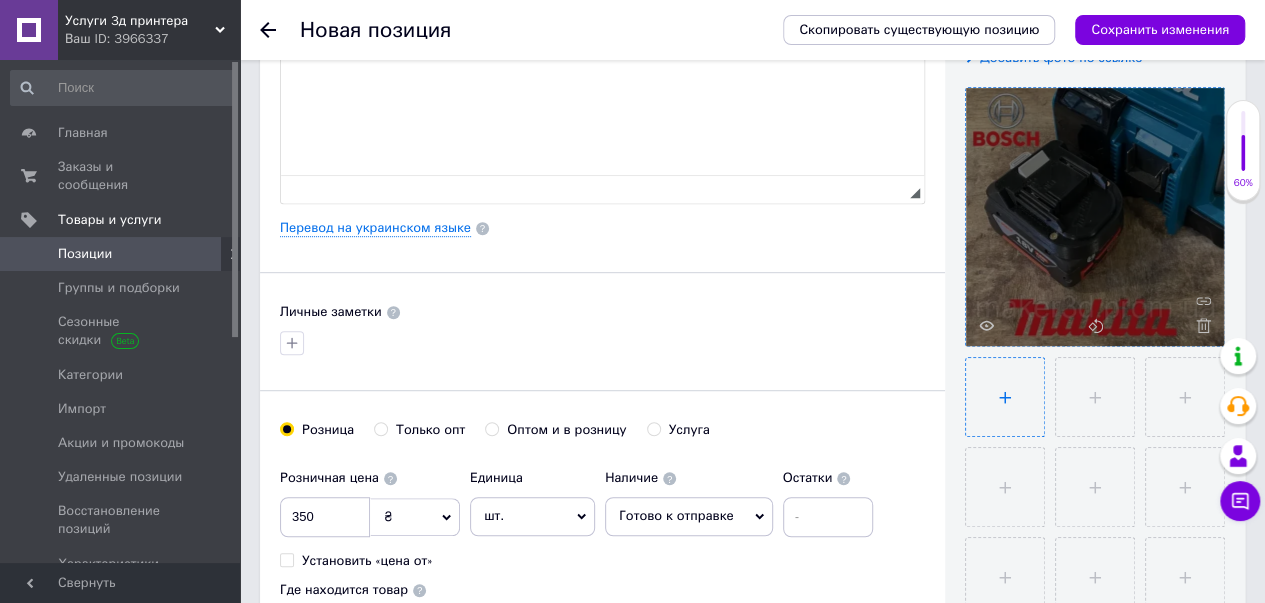 type on "C:\fakepath\6720246165_w1280_h1280_01_1.webp" 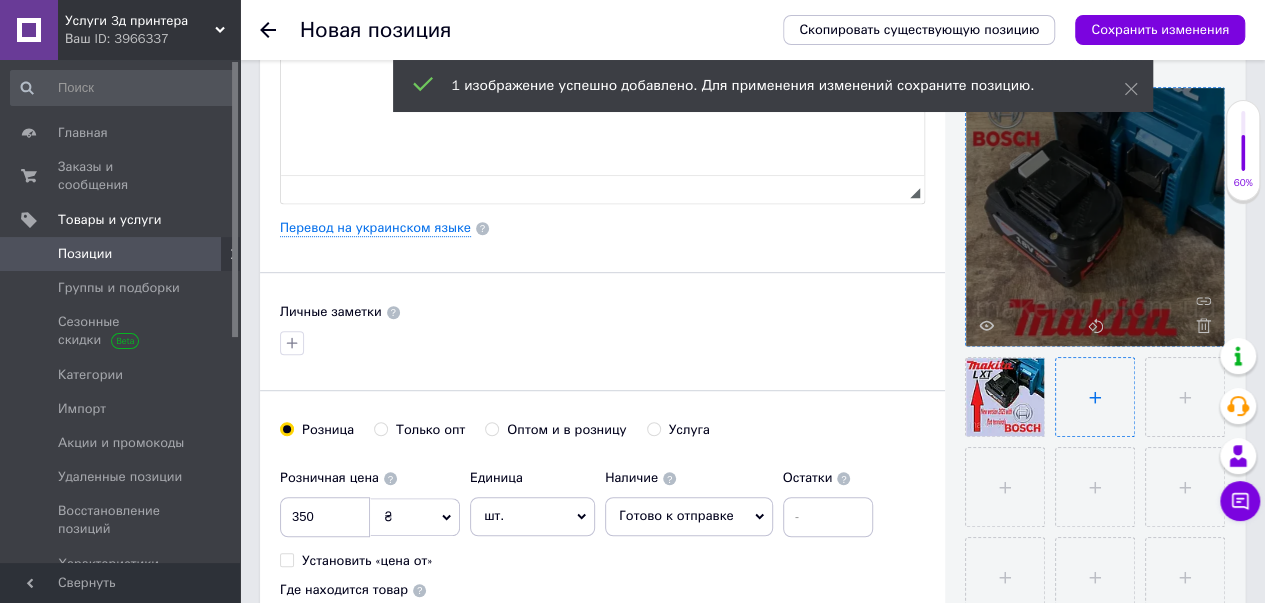 click at bounding box center (1095, 397) 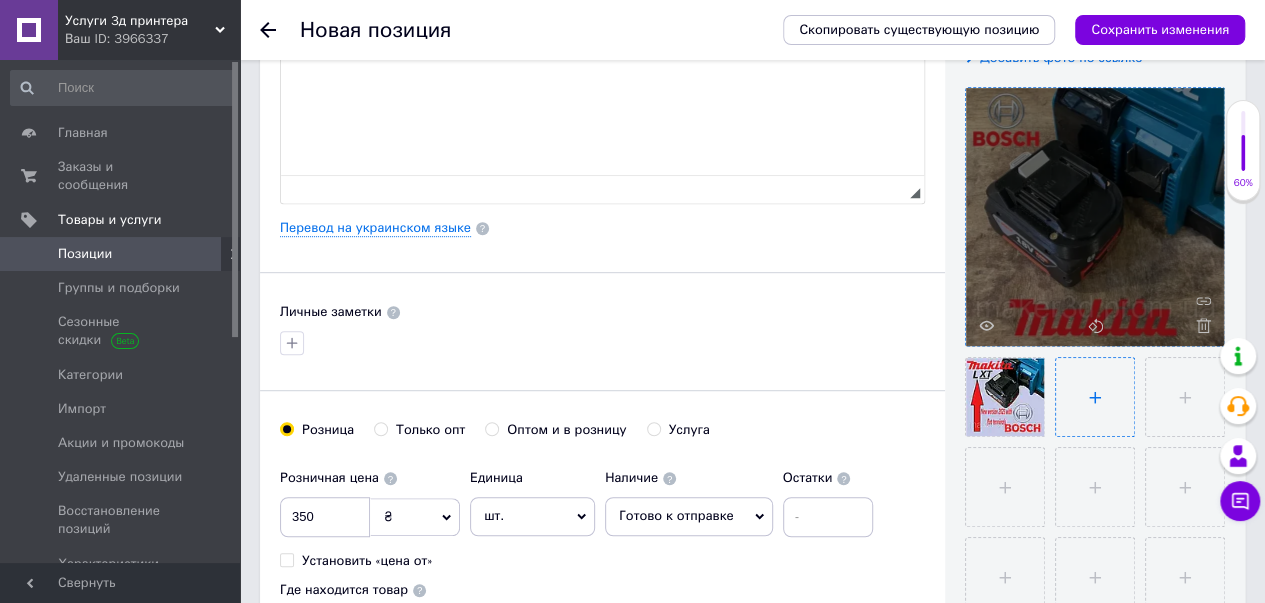 type on "C:\fakepath\6720245861_w1280_h1280_image1_1.webp" 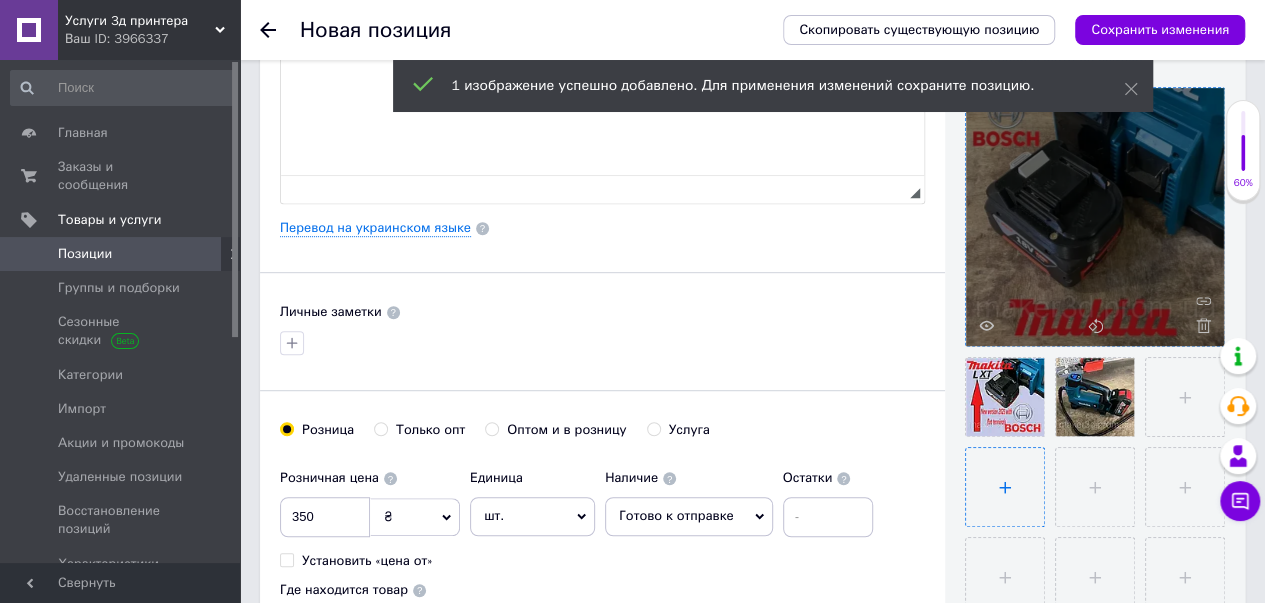 click at bounding box center [1005, 487] 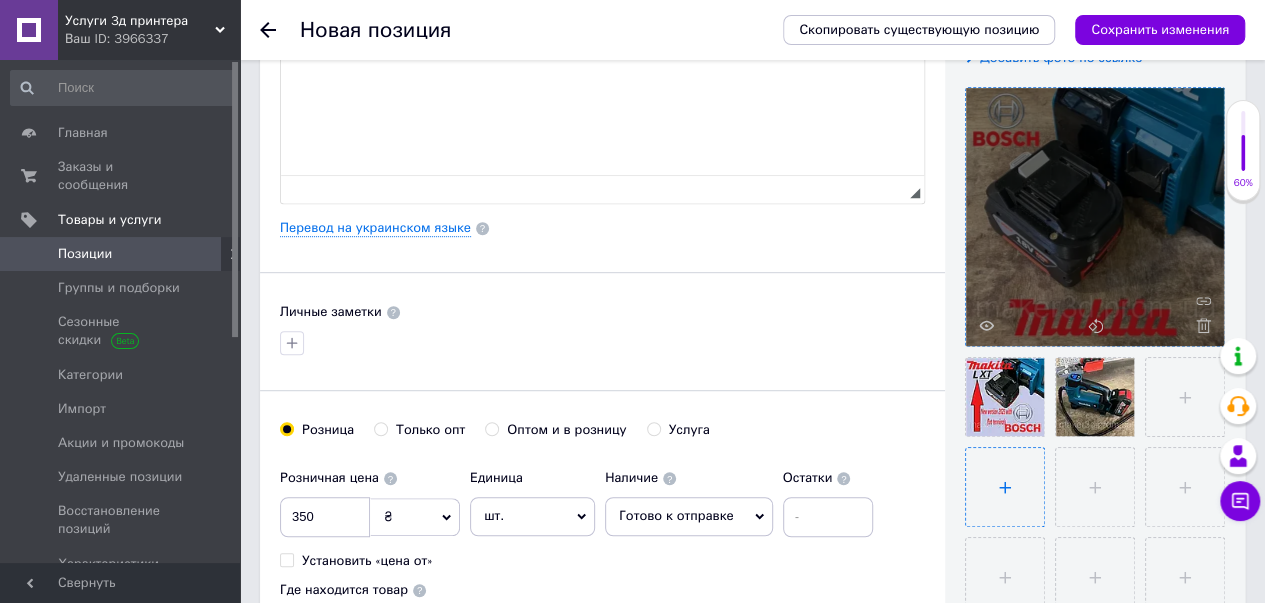 type on "C:\fakepath\6720245855_w1280_h1280_img_20220220_202146.webp" 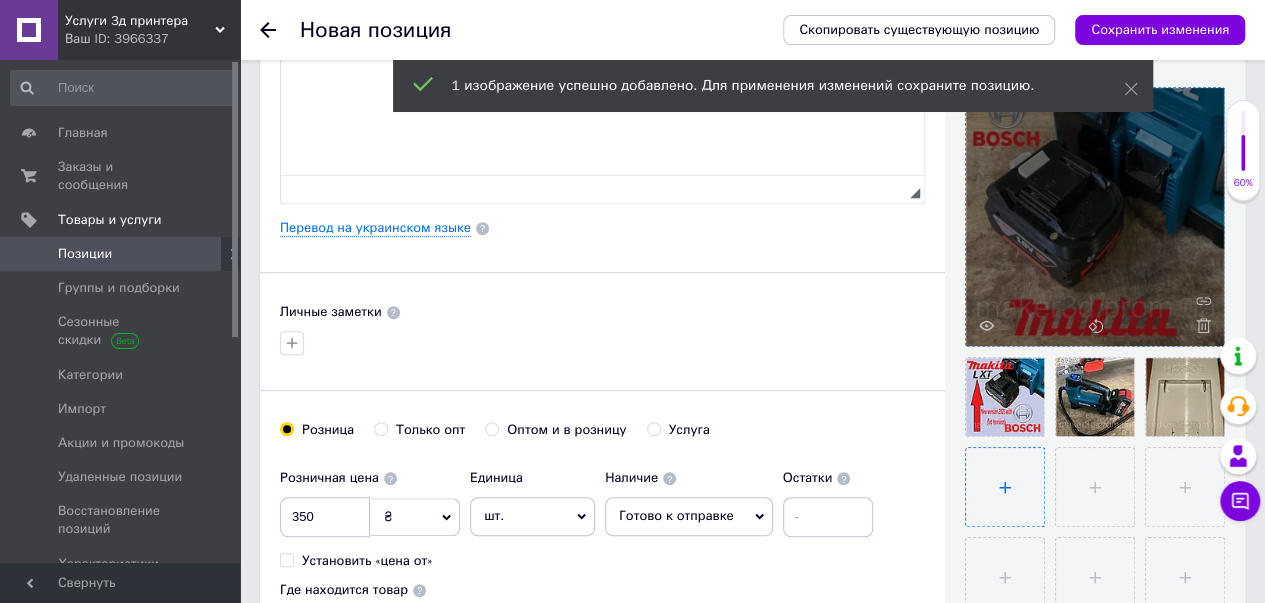click at bounding box center (1005, 487) 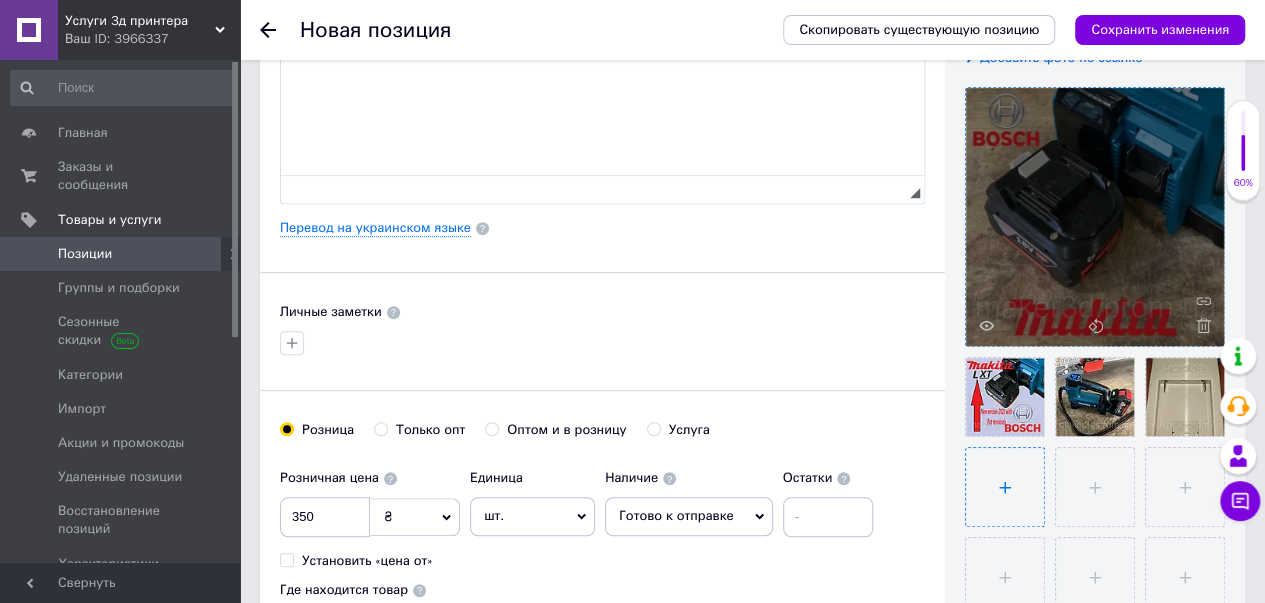 type on "C:\fakepath\6720245856_w1280_h1280_mak.webp" 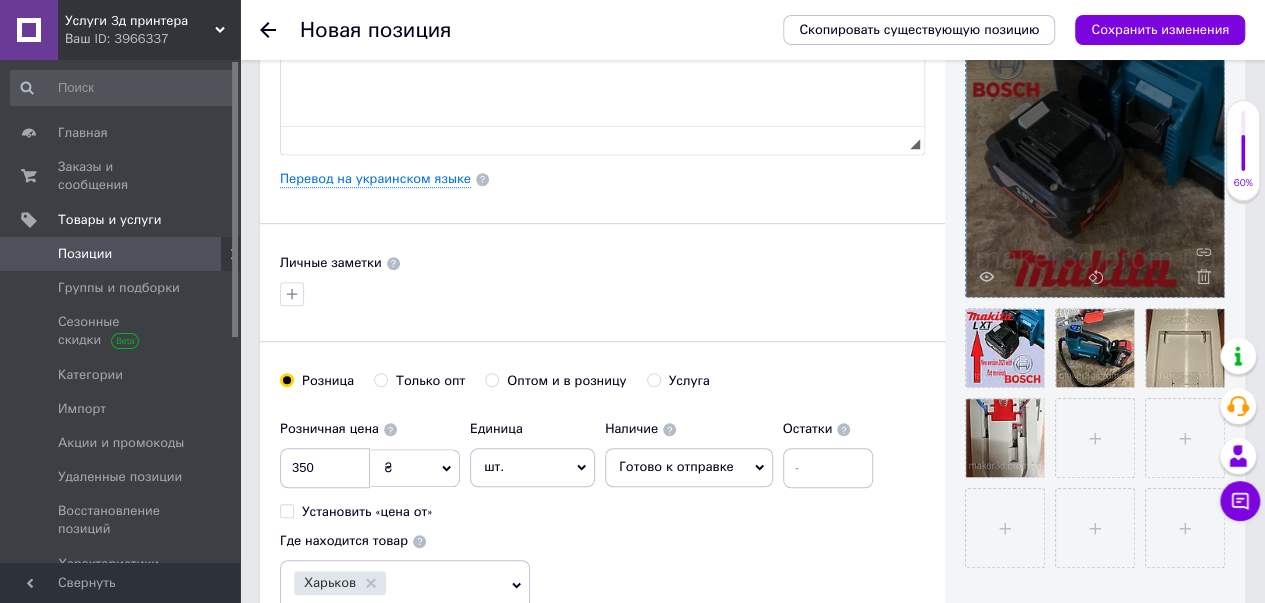 scroll, scrollTop: 259, scrollLeft: 0, axis: vertical 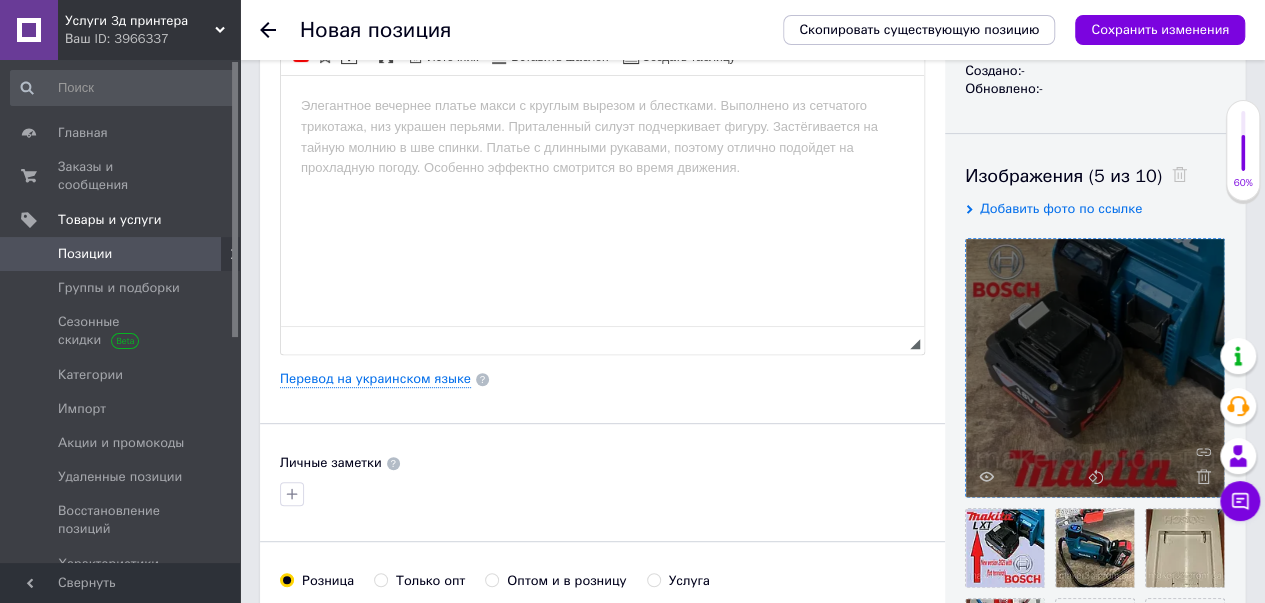 click at bounding box center [602, 105] 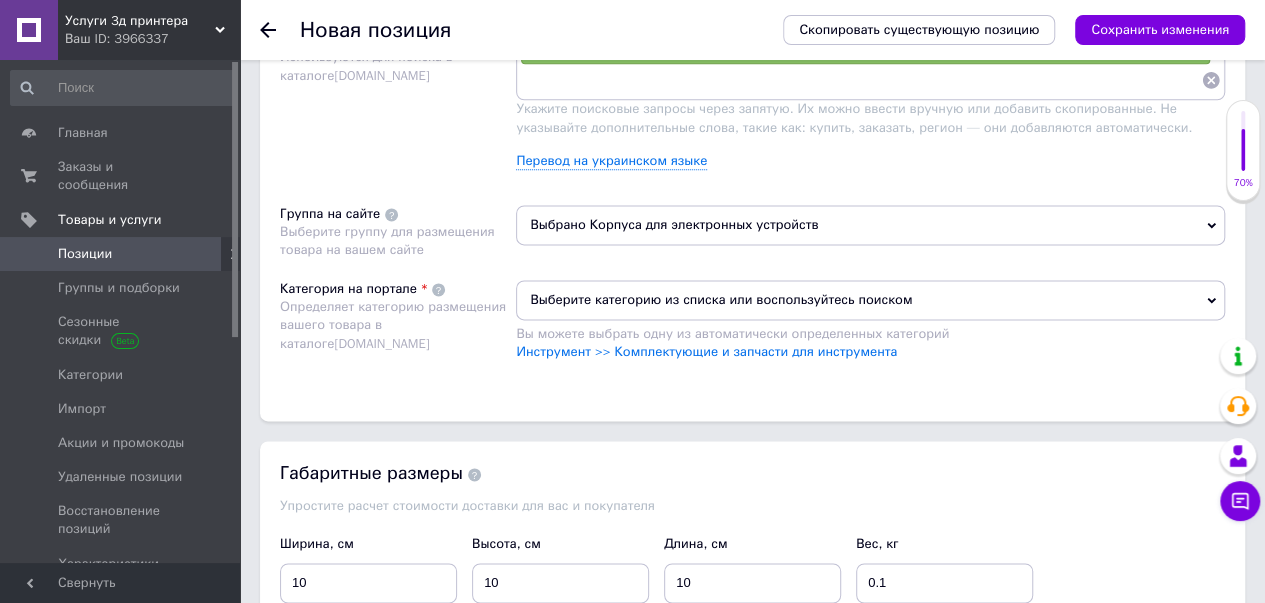 scroll, scrollTop: 1259, scrollLeft: 0, axis: vertical 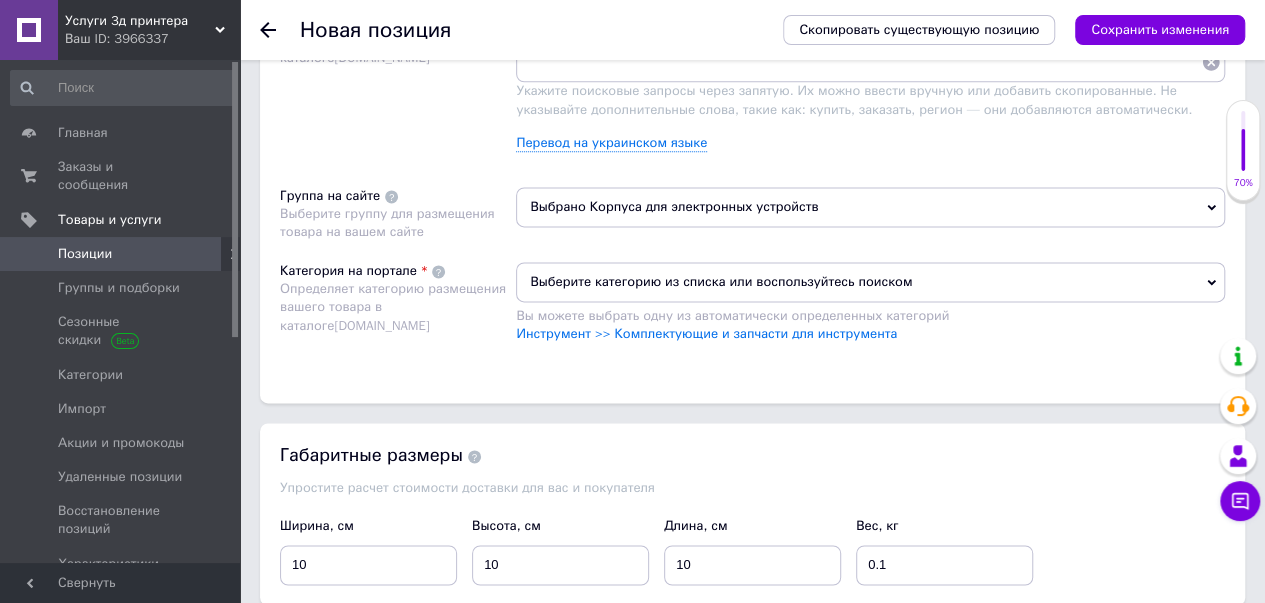click on "Выберите категорию из списка или воспользуйтесь поиском" at bounding box center (870, 282) 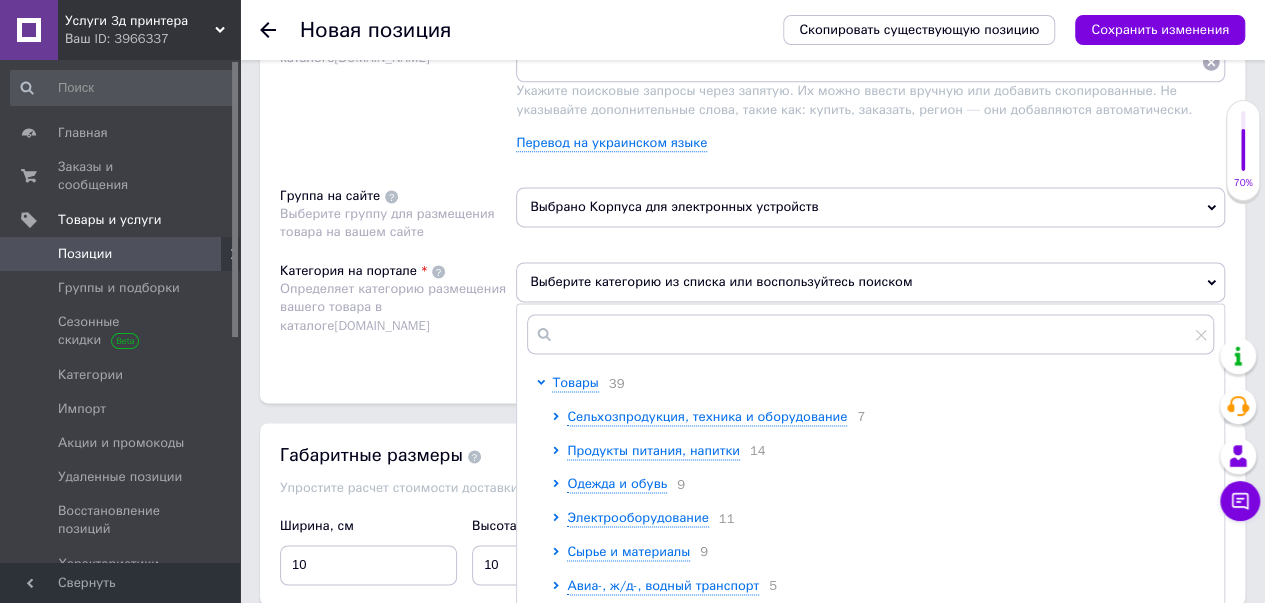 scroll, scrollTop: 1559, scrollLeft: 0, axis: vertical 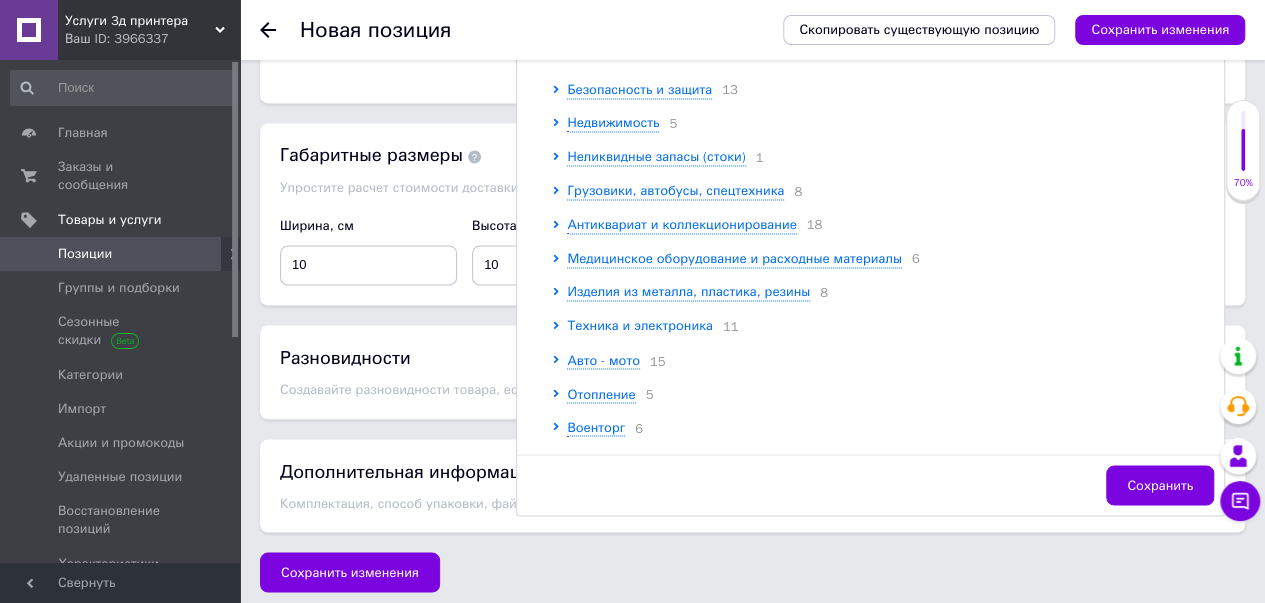click on "Техника и электроника" at bounding box center [640, 325] 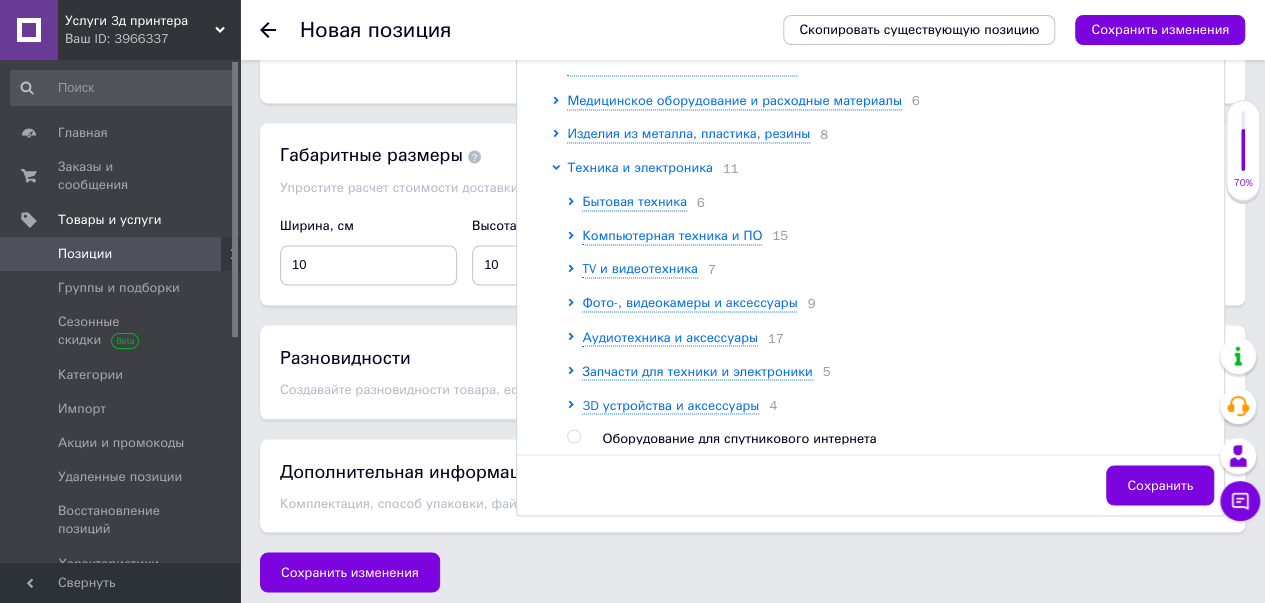 scroll, scrollTop: 700, scrollLeft: 0, axis: vertical 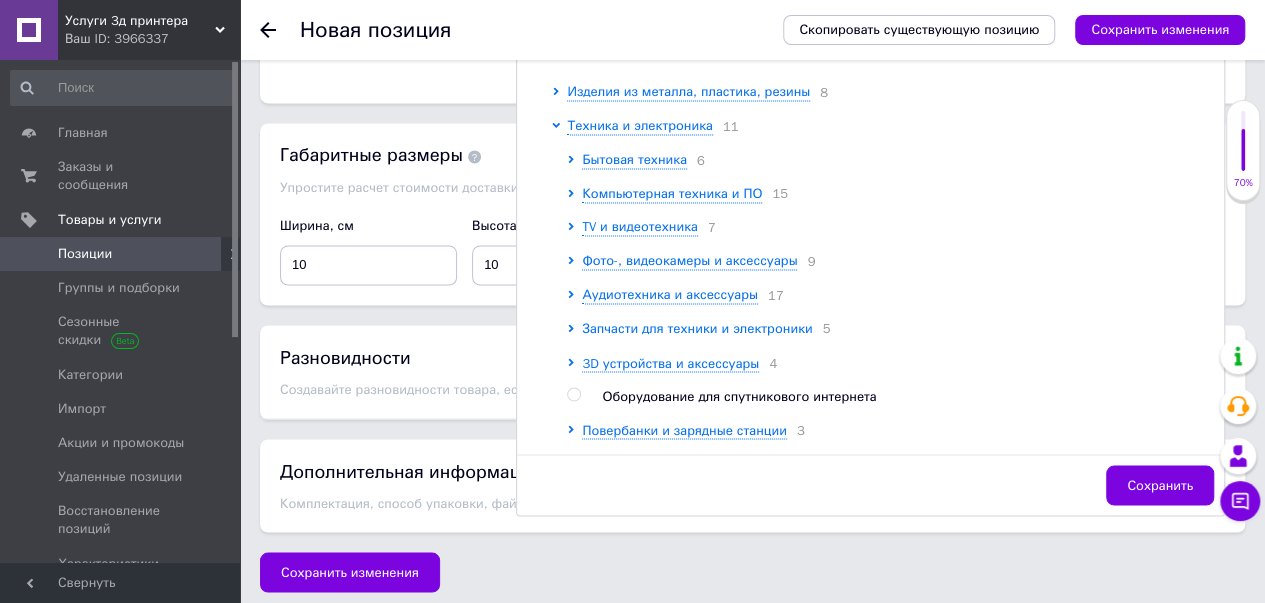 click on "Запчасти для техники и электроники" at bounding box center [697, 328] 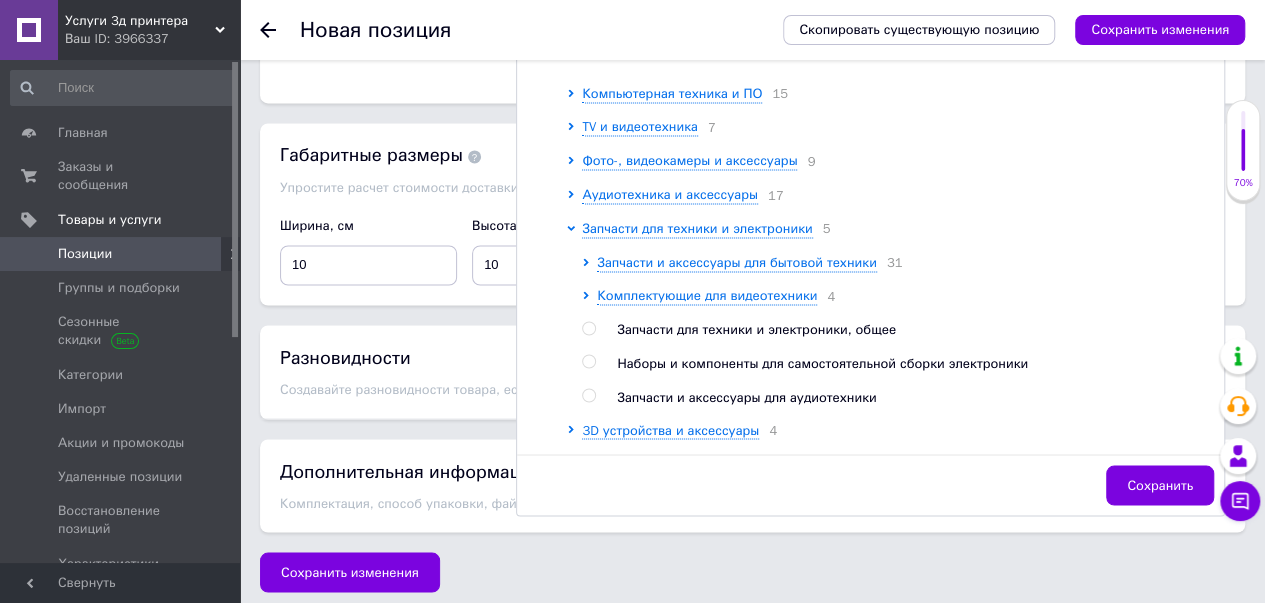 scroll, scrollTop: 900, scrollLeft: 0, axis: vertical 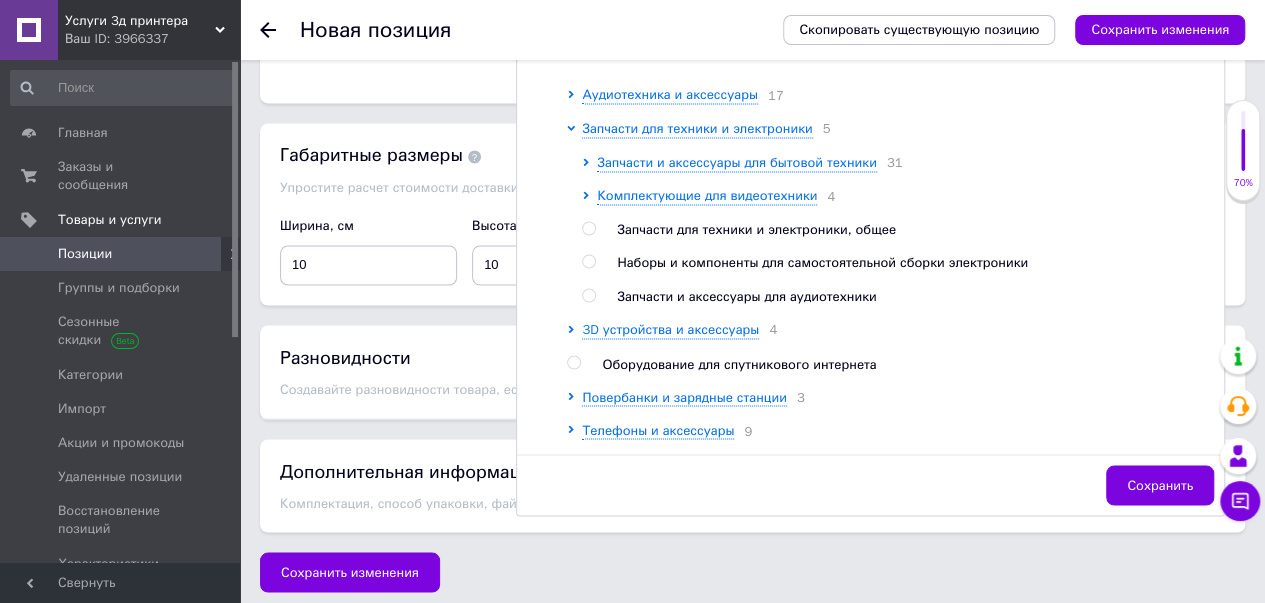 click at bounding box center (588, 261) 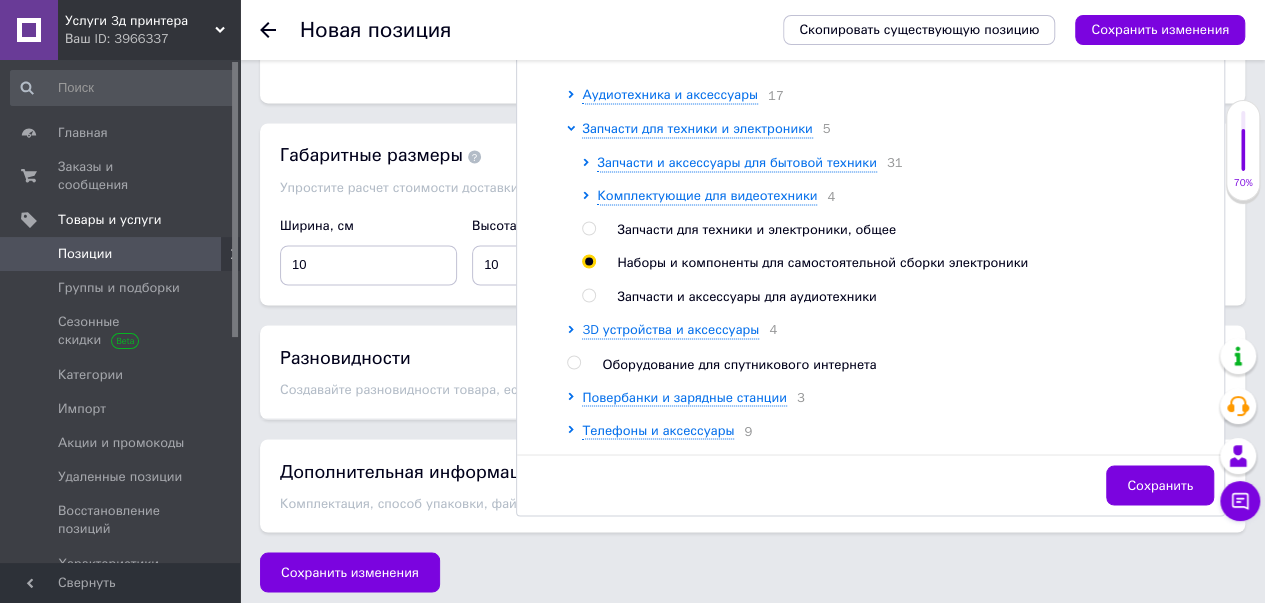 radio on "true" 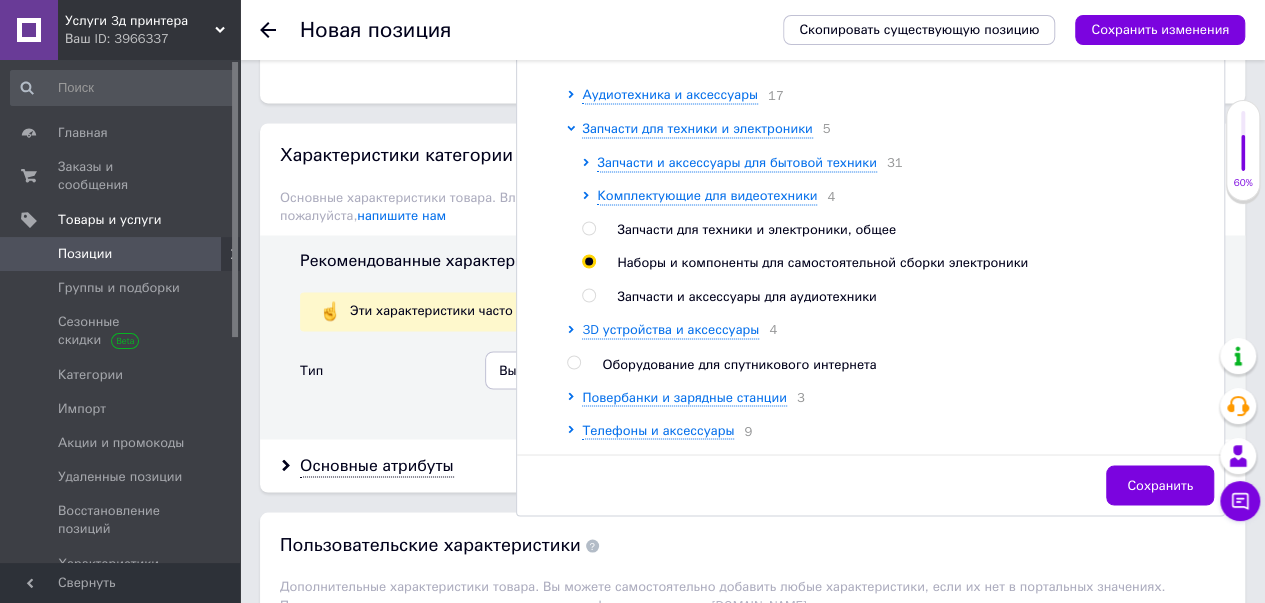click on "Сохранить" at bounding box center (1160, 485) 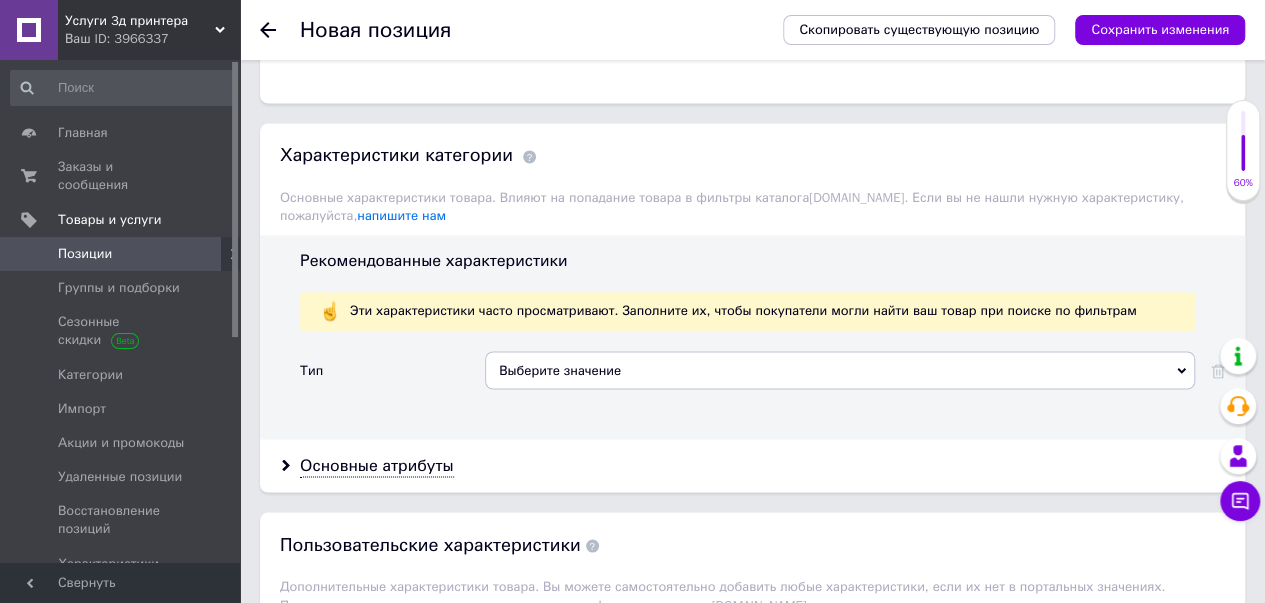 click on "Выберите значение" at bounding box center [840, 370] 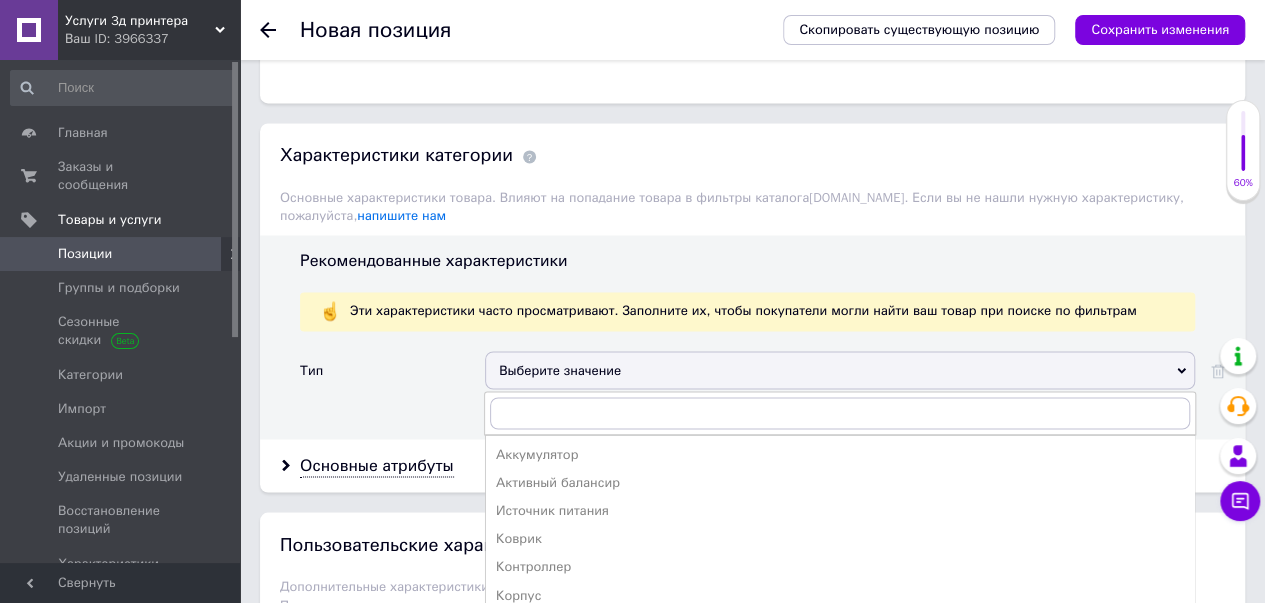 click on "Корпус" at bounding box center [840, 595] 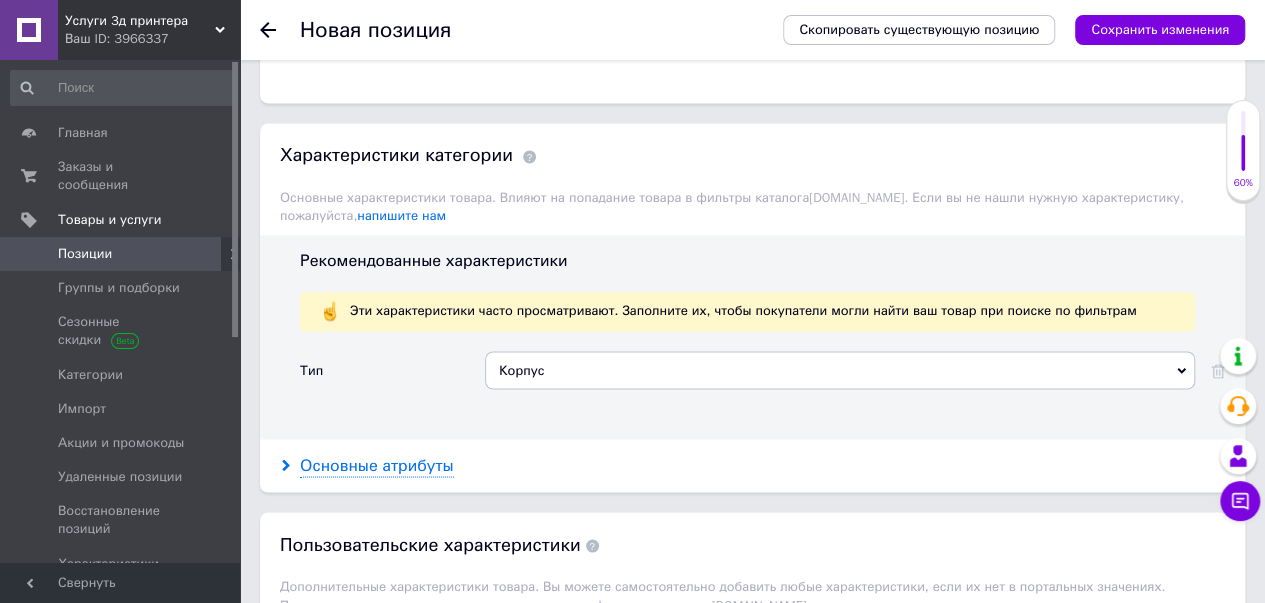 click on "Основные атрибуты" at bounding box center (377, 465) 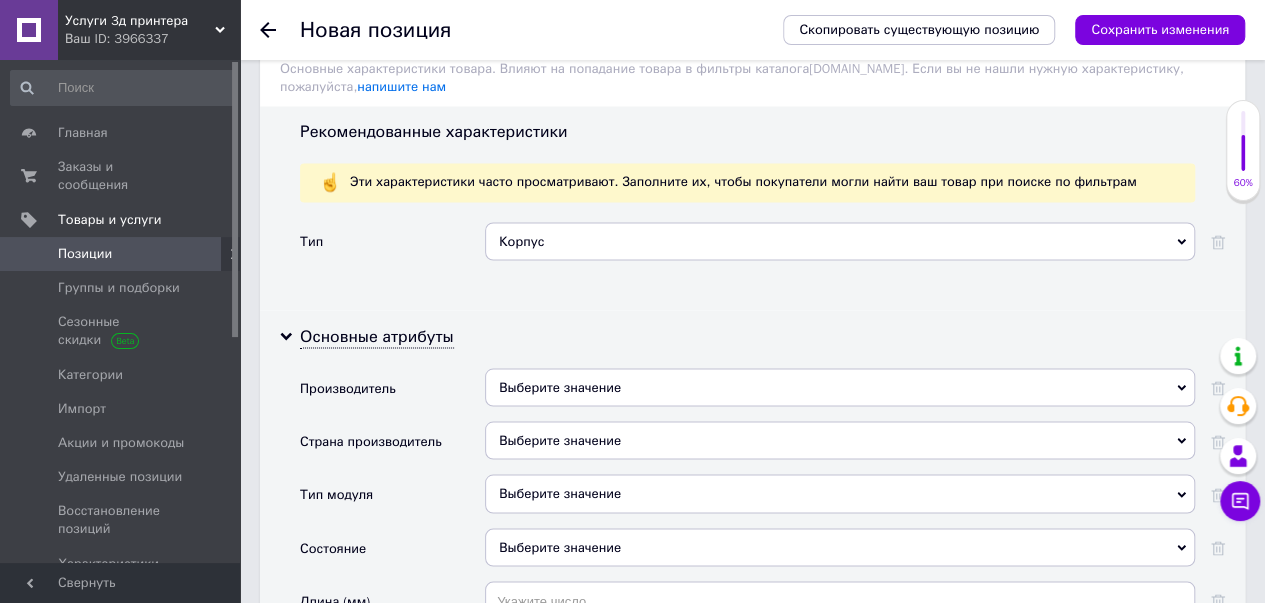 scroll, scrollTop: 1859, scrollLeft: 0, axis: vertical 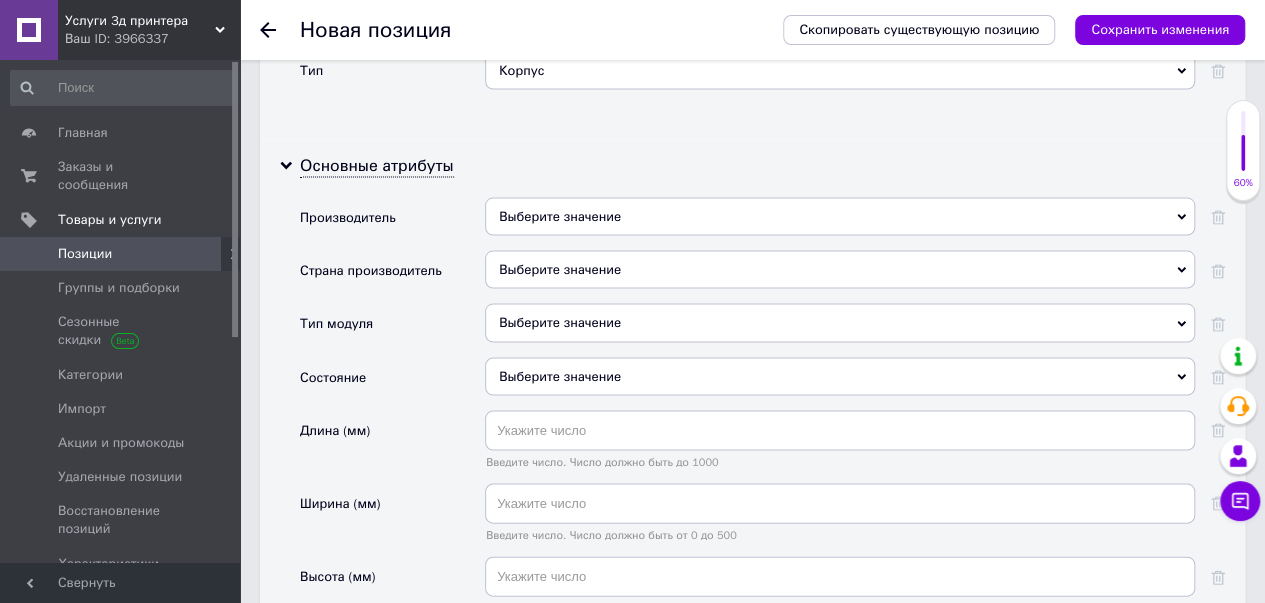 click on "Выберите значение" at bounding box center [840, 216] 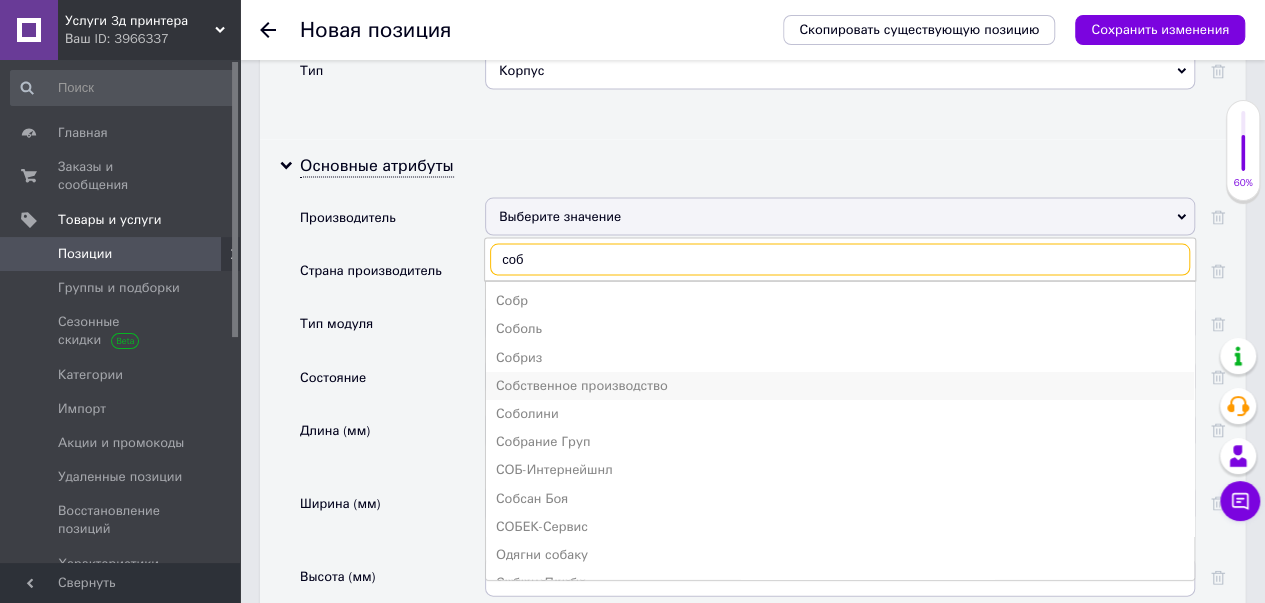 type on "соб" 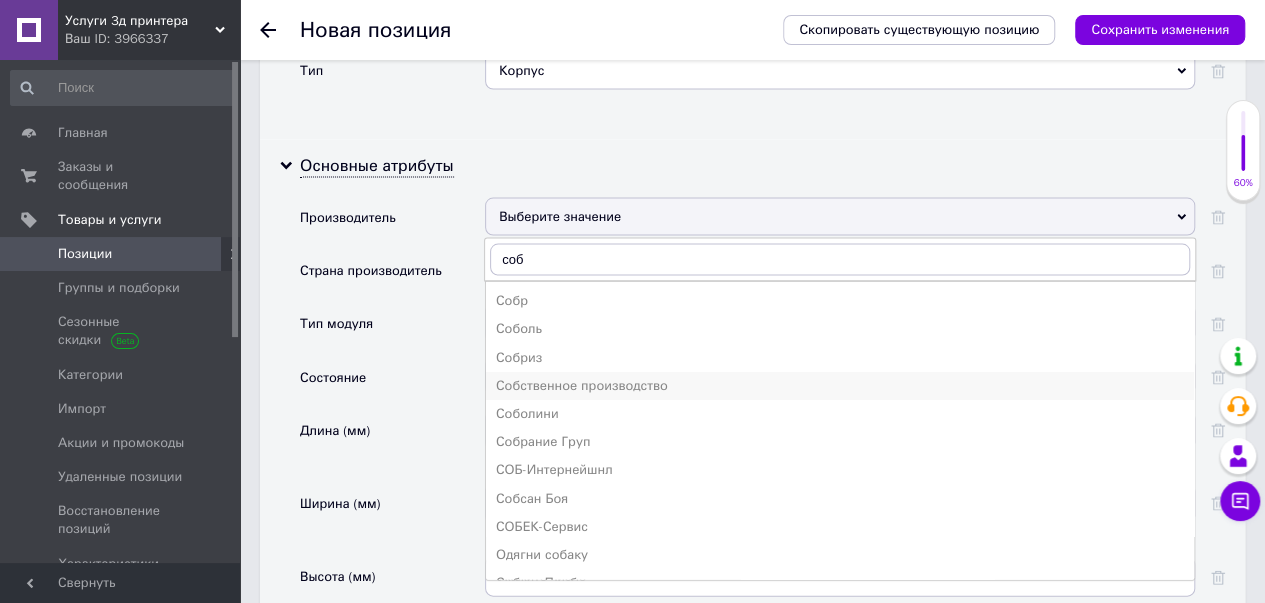 click on "Собственное производство" at bounding box center [840, 385] 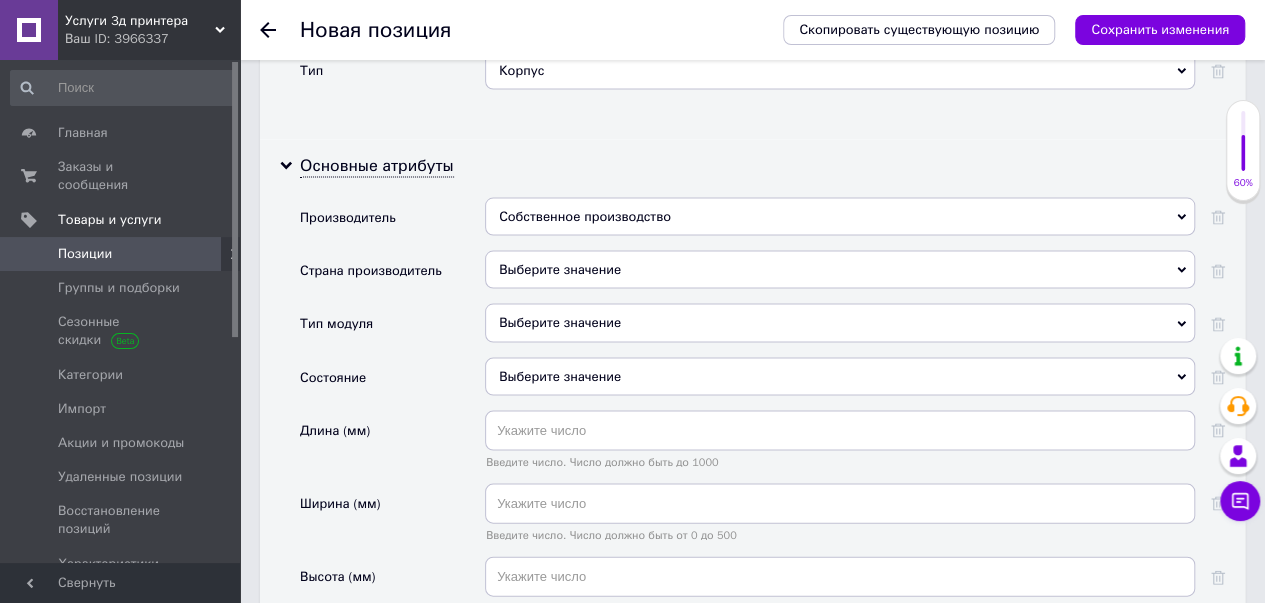 click on "Выберите значение" at bounding box center [840, 269] 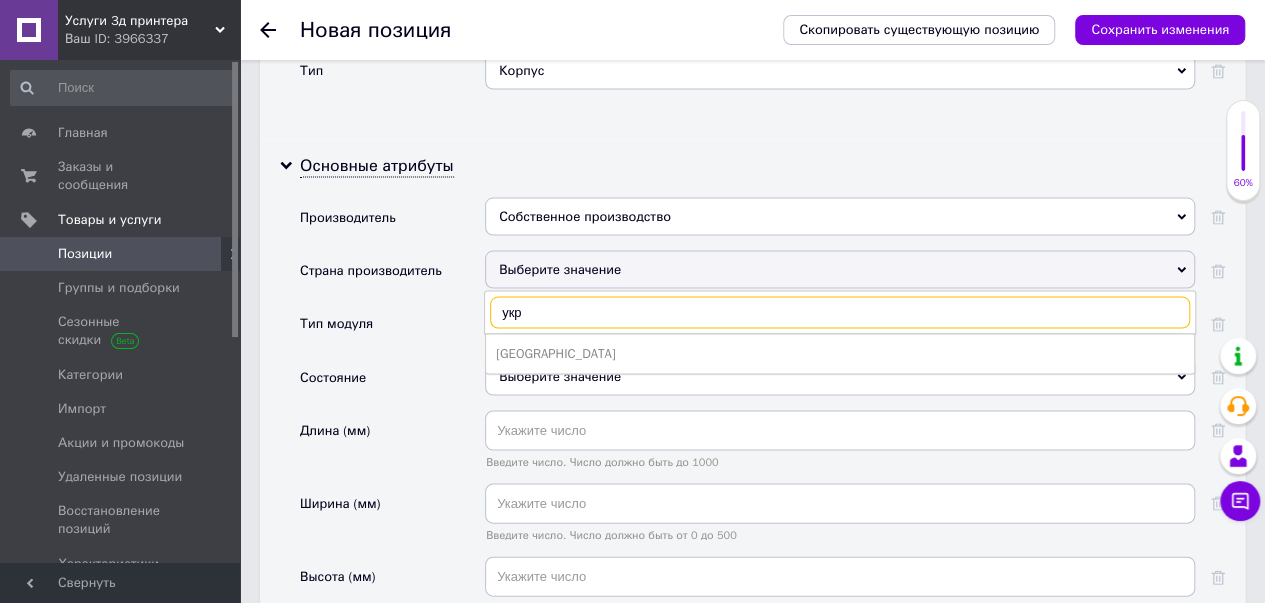 type on "укр" 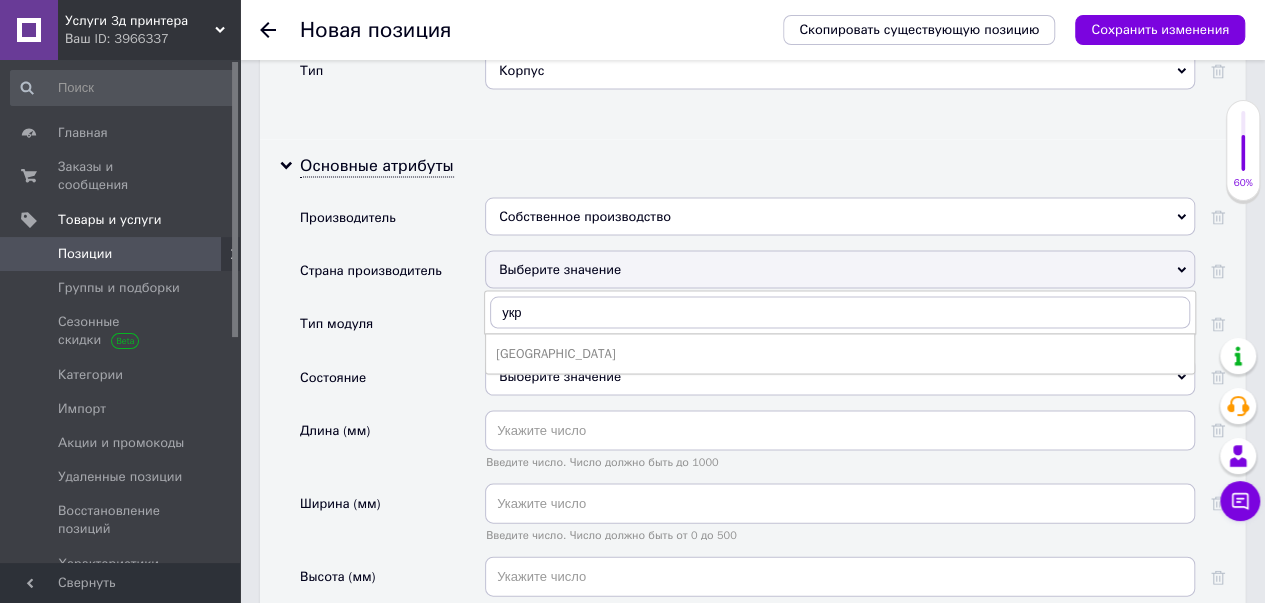 click on "[GEOGRAPHIC_DATA]" at bounding box center (840, 353) 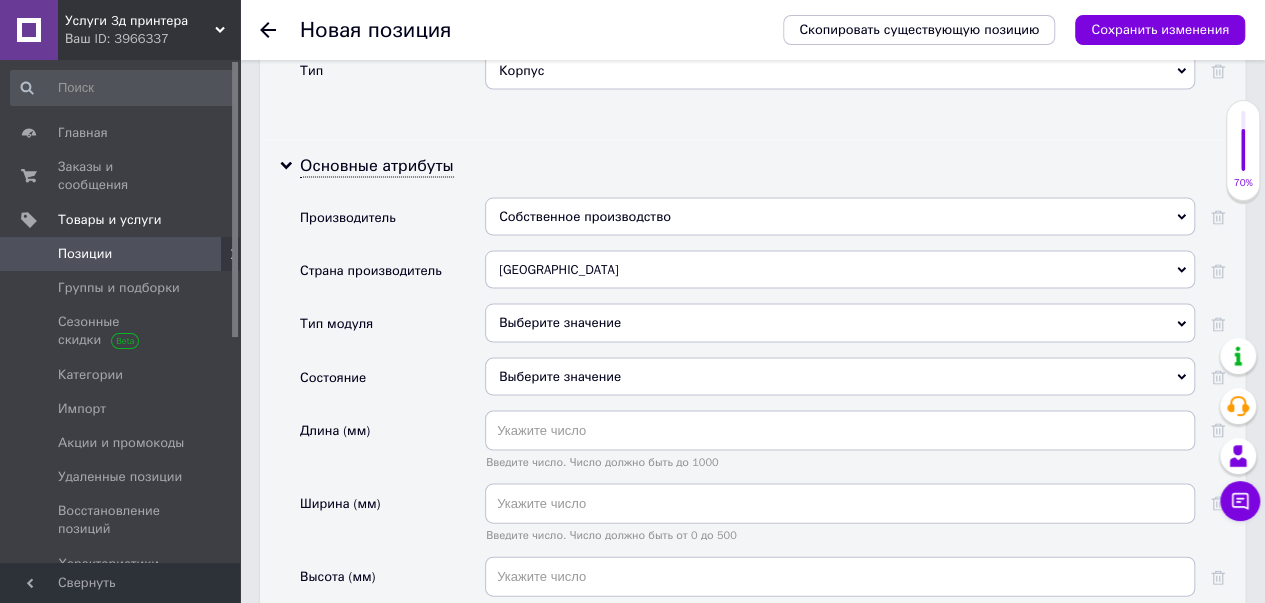 click on "Выберите значение" at bounding box center (840, 376) 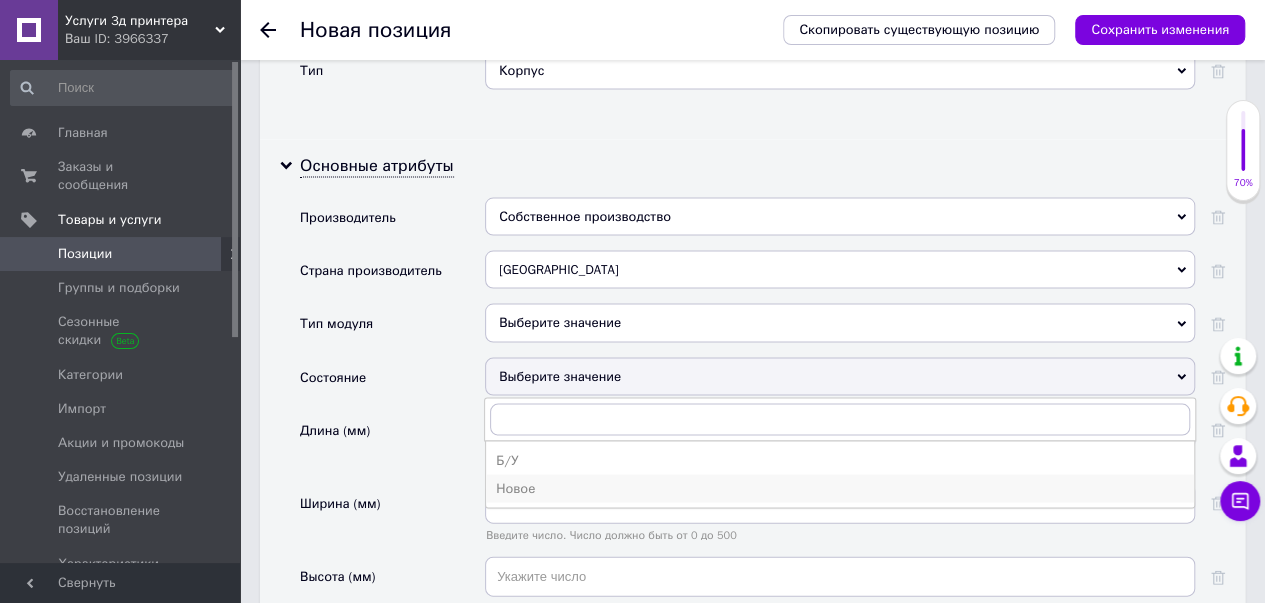 click on "Новое" at bounding box center [840, 488] 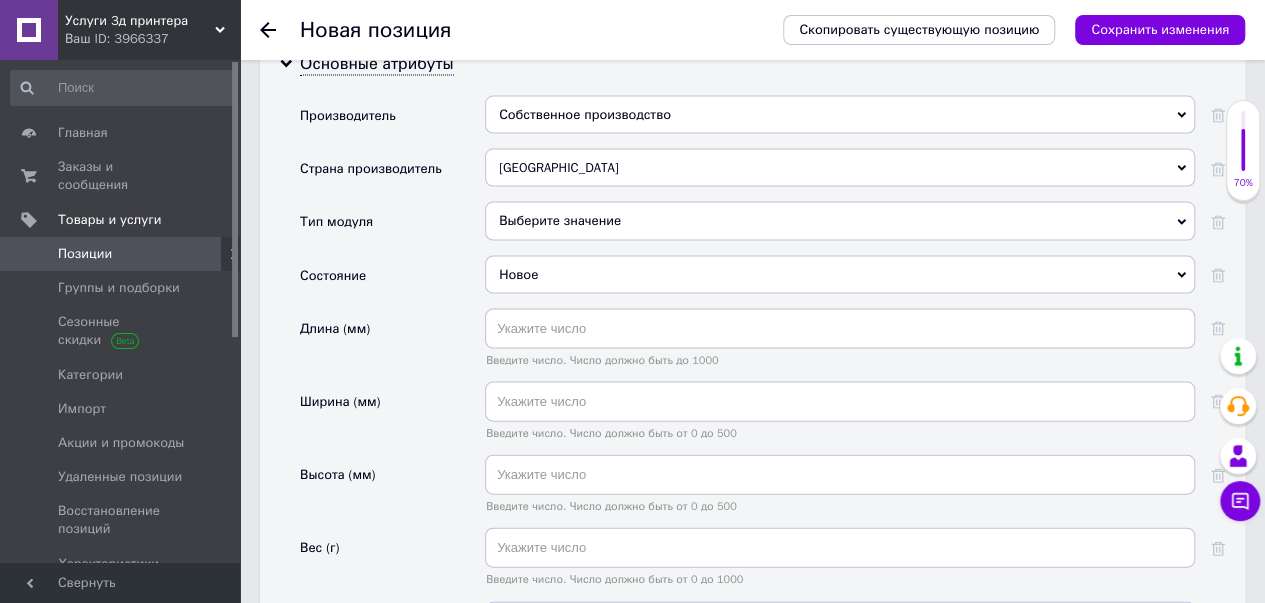 scroll, scrollTop: 2159, scrollLeft: 0, axis: vertical 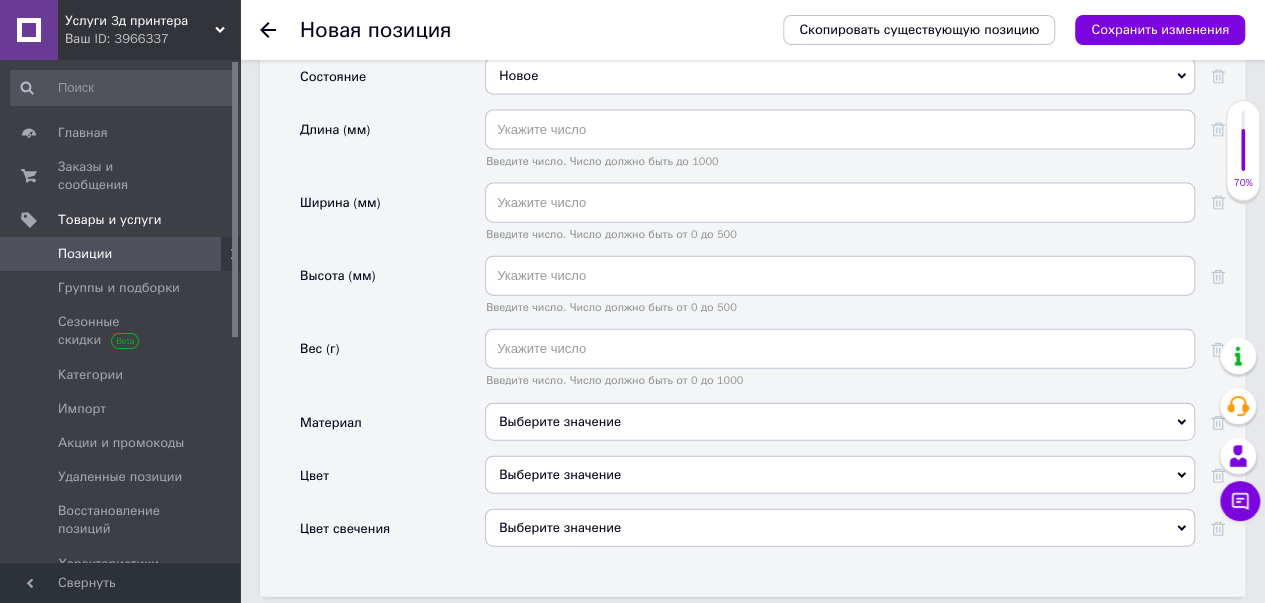click on "Выберите значение" at bounding box center (840, 422) 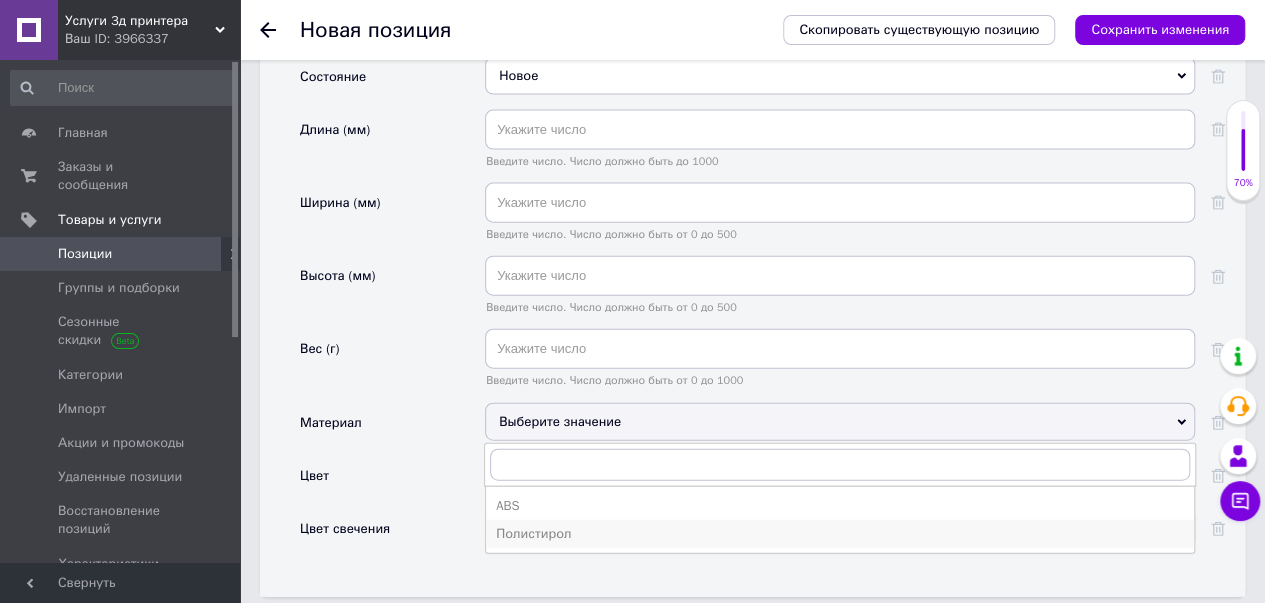 click on "Полистирол" at bounding box center [840, 534] 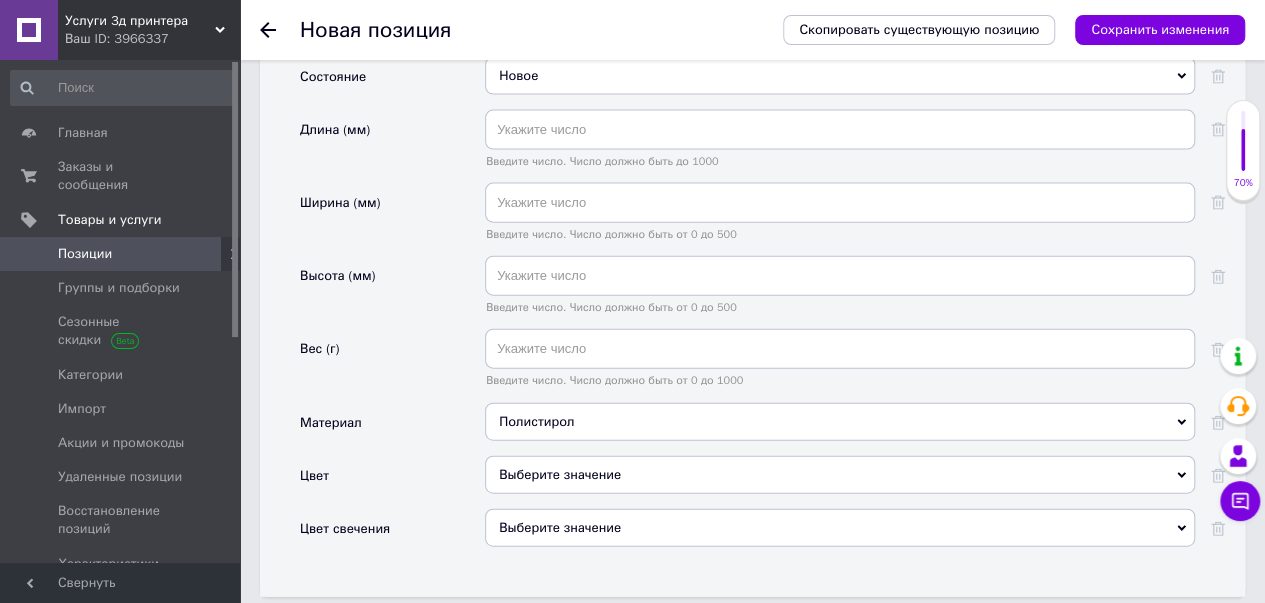 click on "Выберите значение" at bounding box center [840, 475] 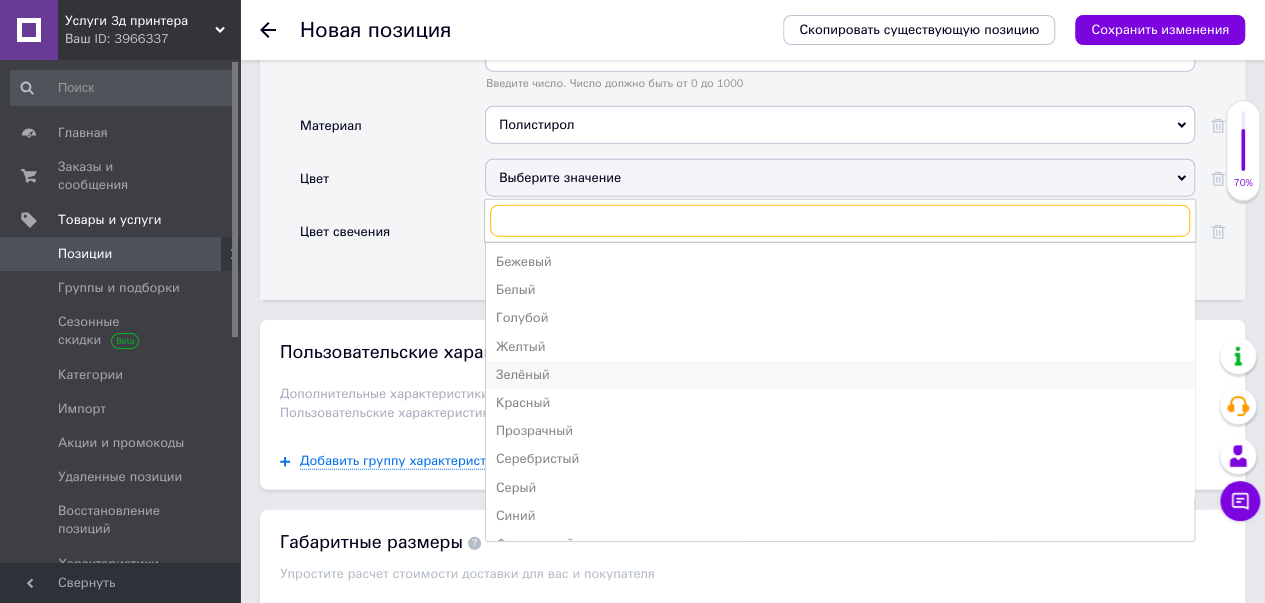 scroll, scrollTop: 2459, scrollLeft: 0, axis: vertical 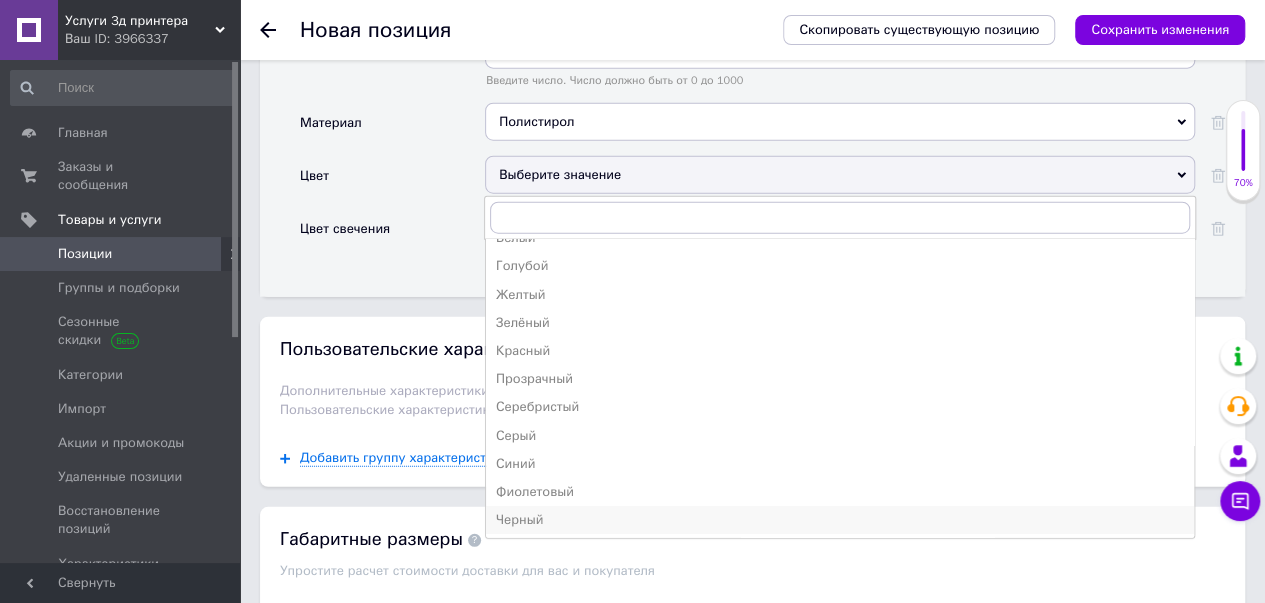 click on "Черный" at bounding box center [840, 520] 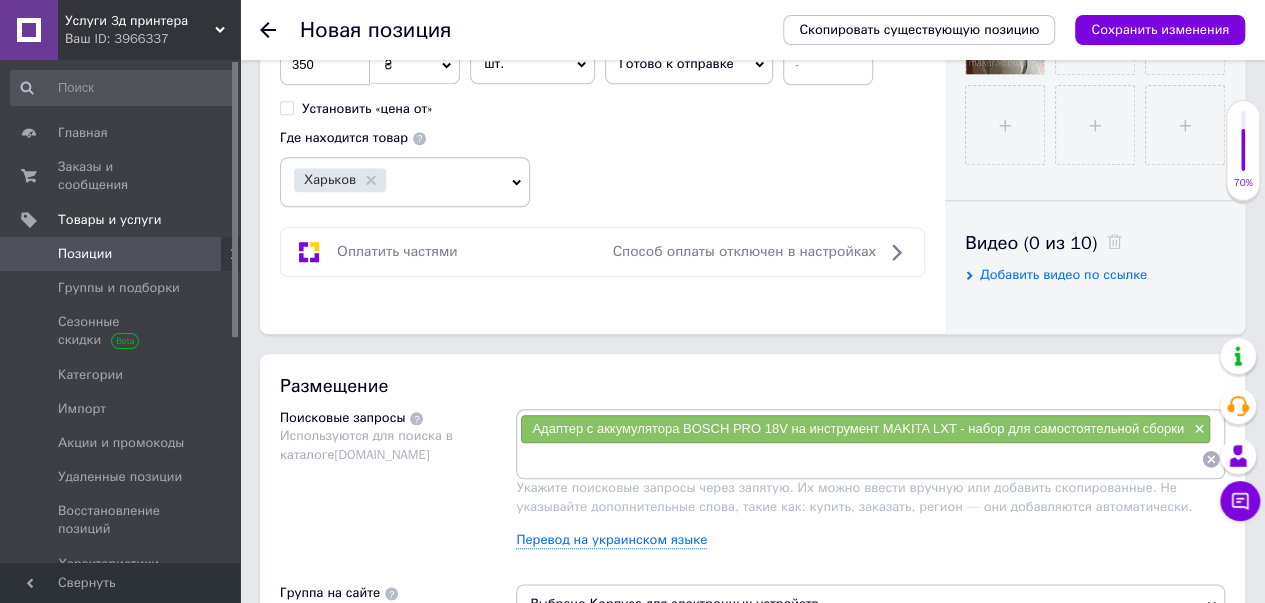 scroll, scrollTop: 934, scrollLeft: 0, axis: vertical 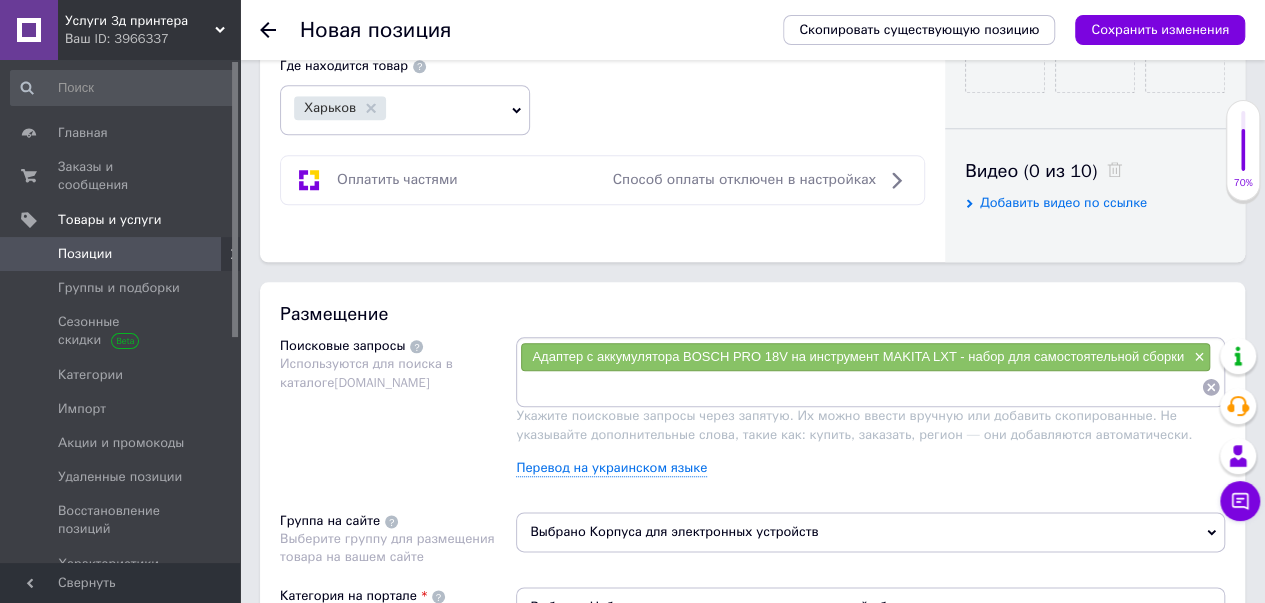 click at bounding box center [860, 387] 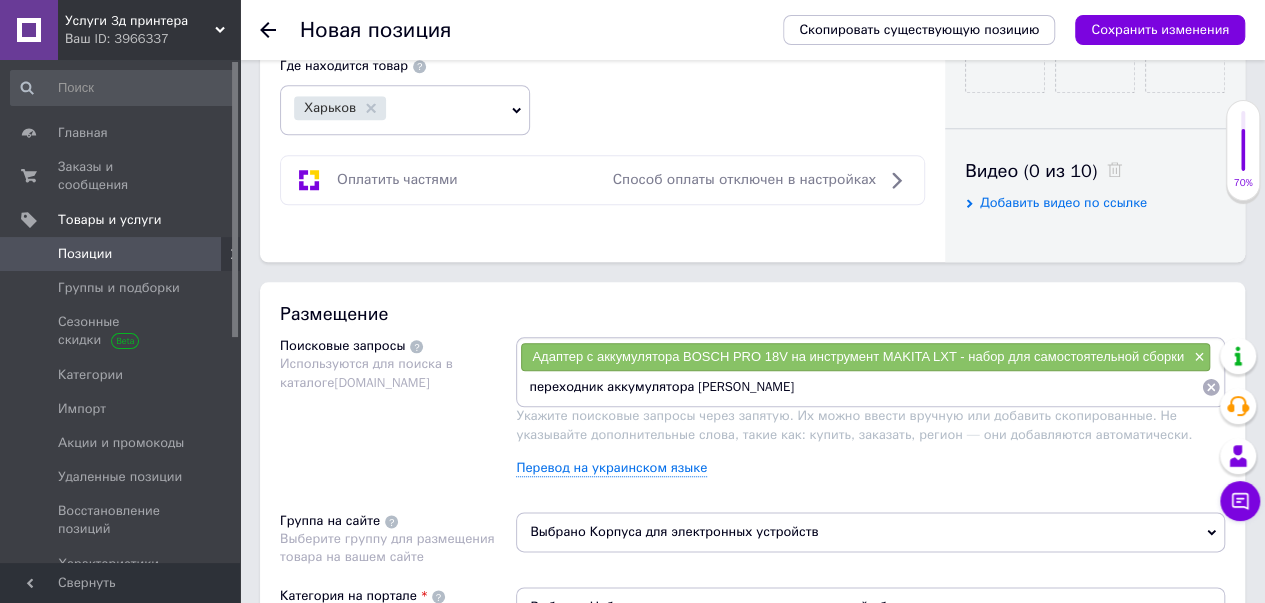type 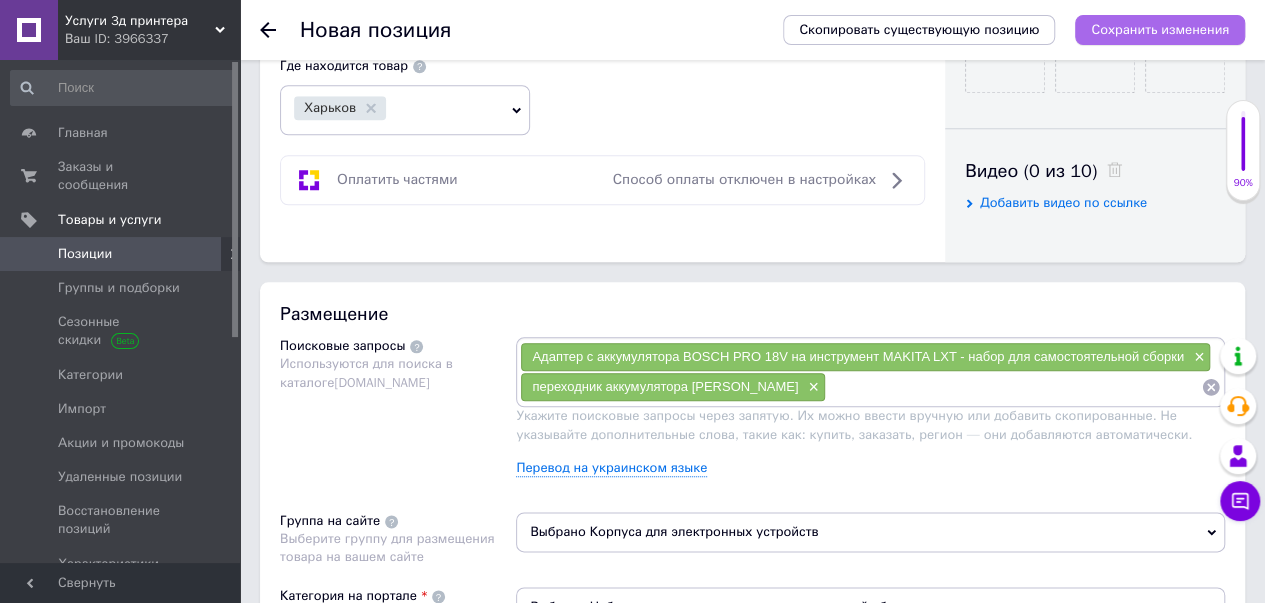 click on "Сохранить изменения" at bounding box center [1160, 29] 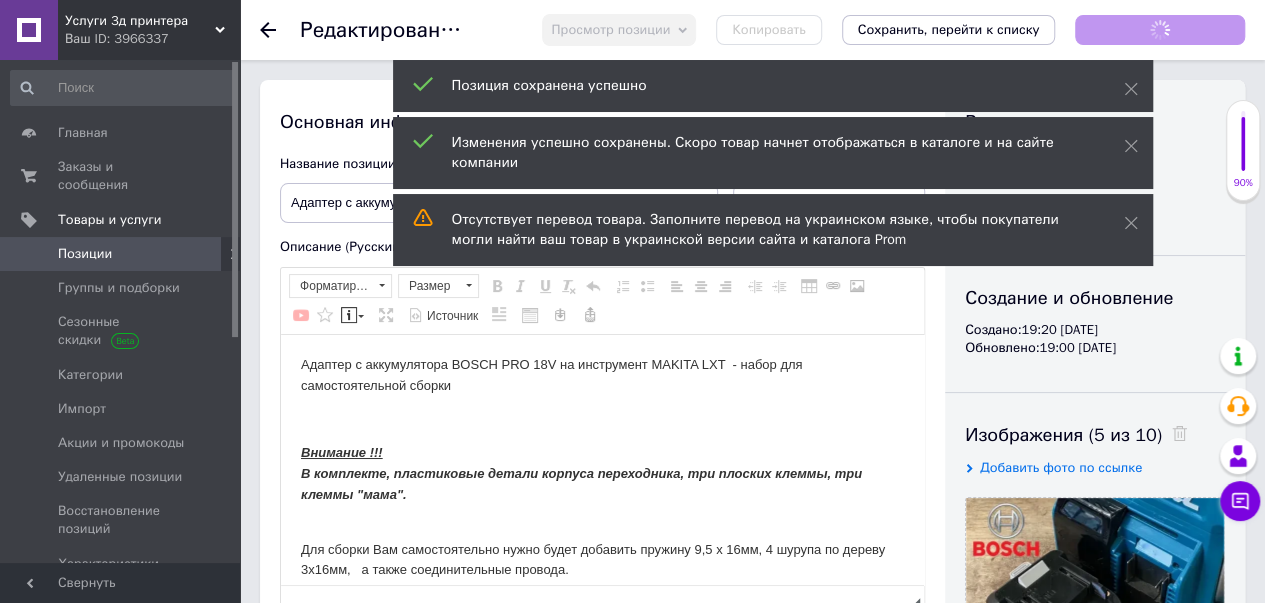 scroll, scrollTop: 0, scrollLeft: 0, axis: both 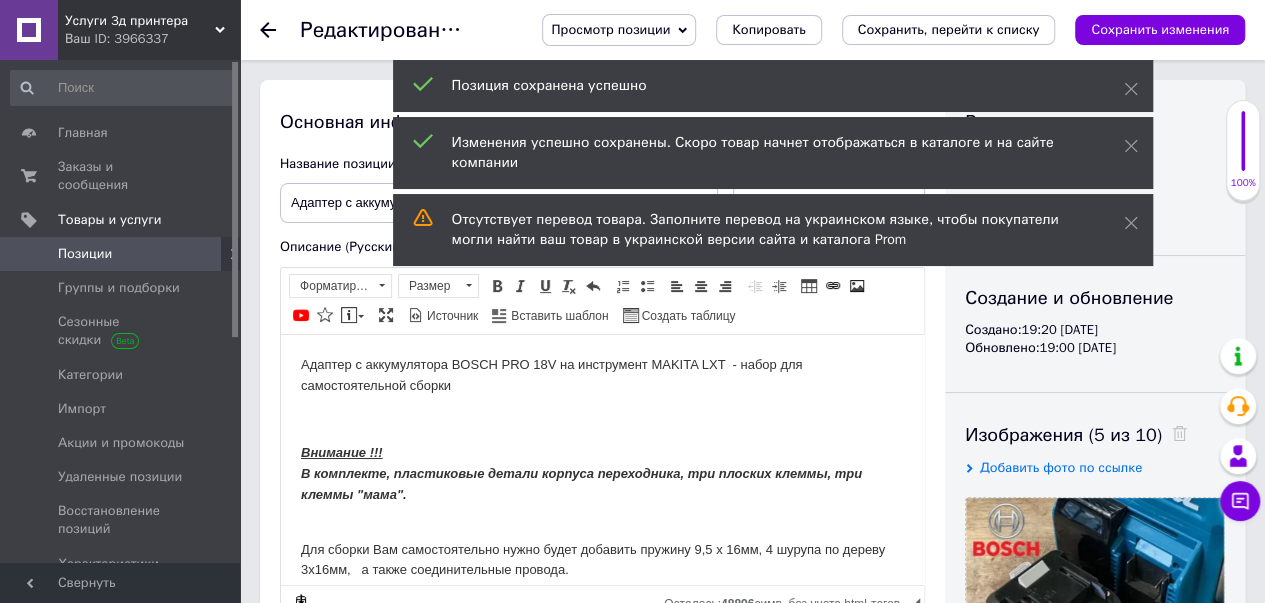 click 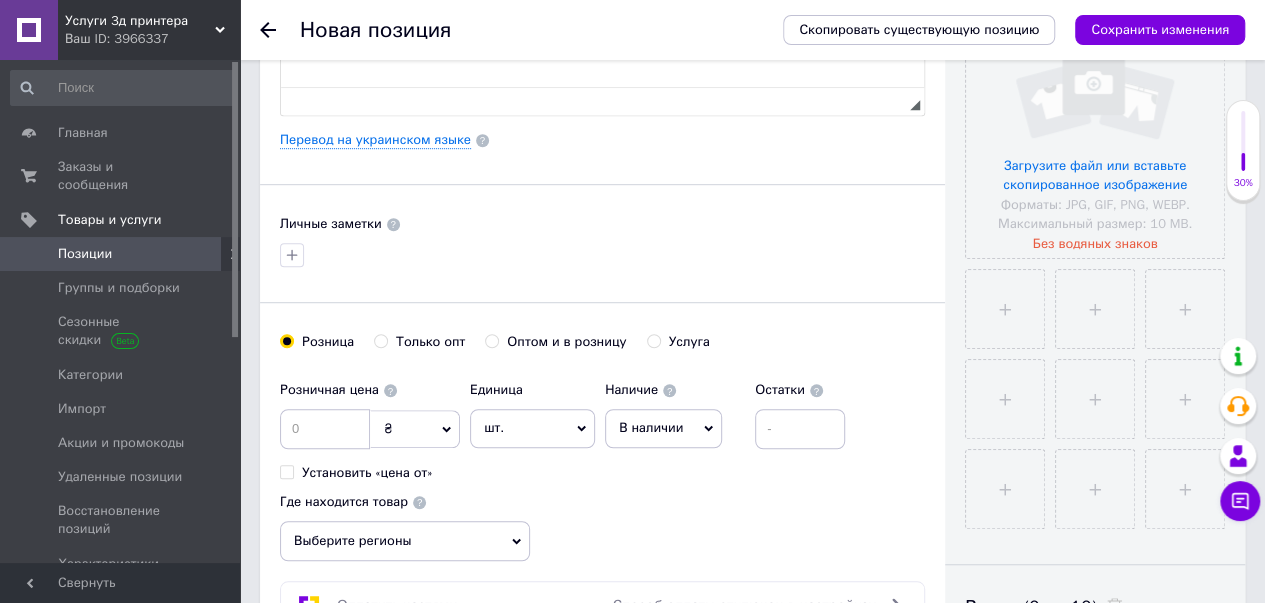 scroll, scrollTop: 500, scrollLeft: 0, axis: vertical 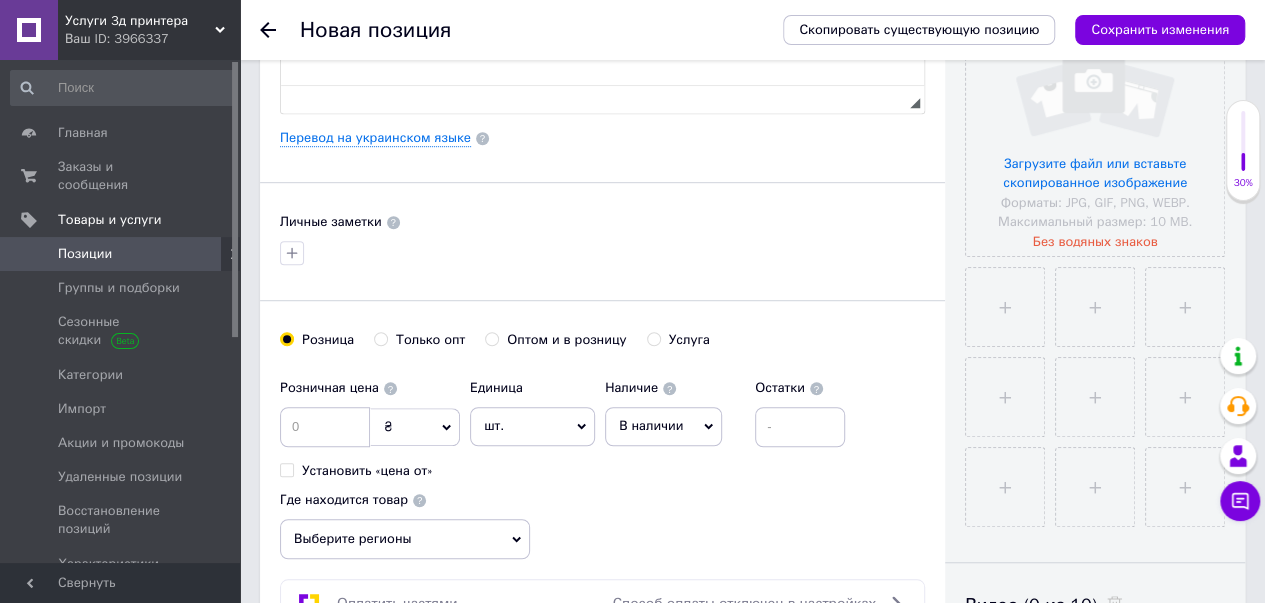 click on "Позиции" at bounding box center [121, 254] 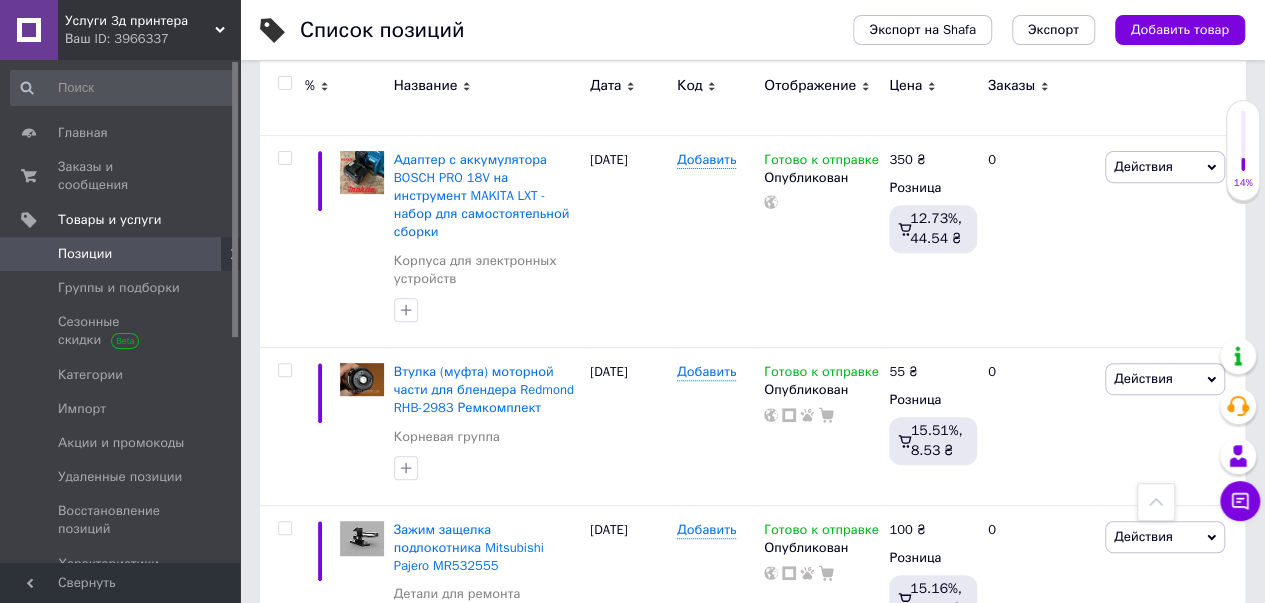 scroll, scrollTop: 200, scrollLeft: 0, axis: vertical 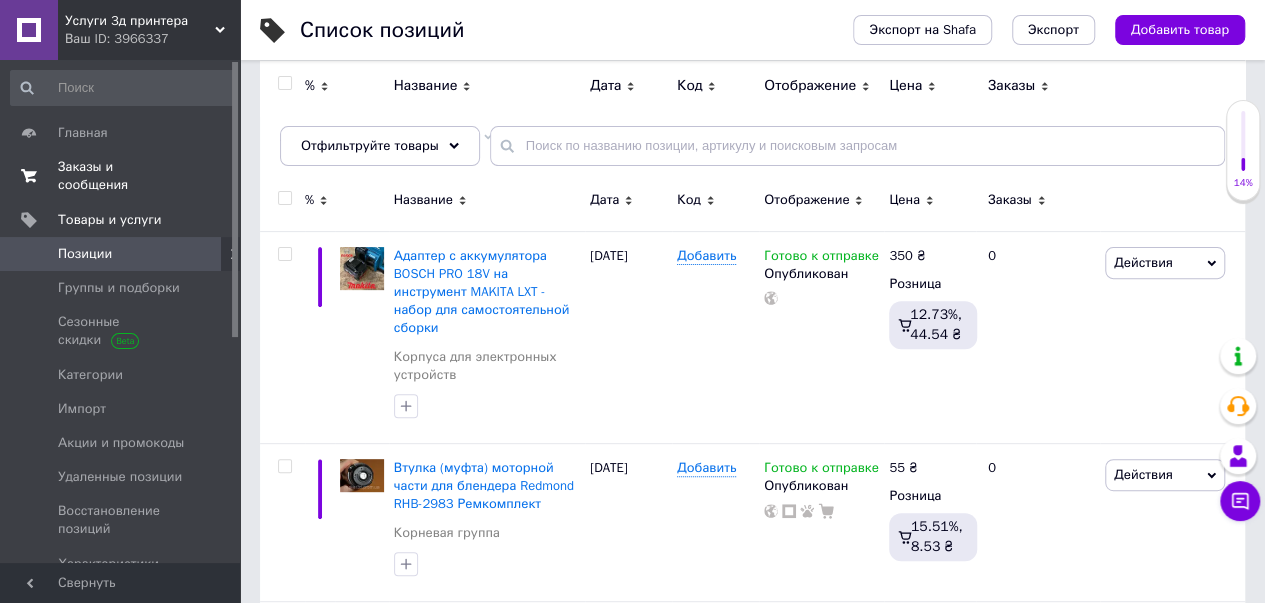 click on "Заказы и сообщения" at bounding box center [121, 176] 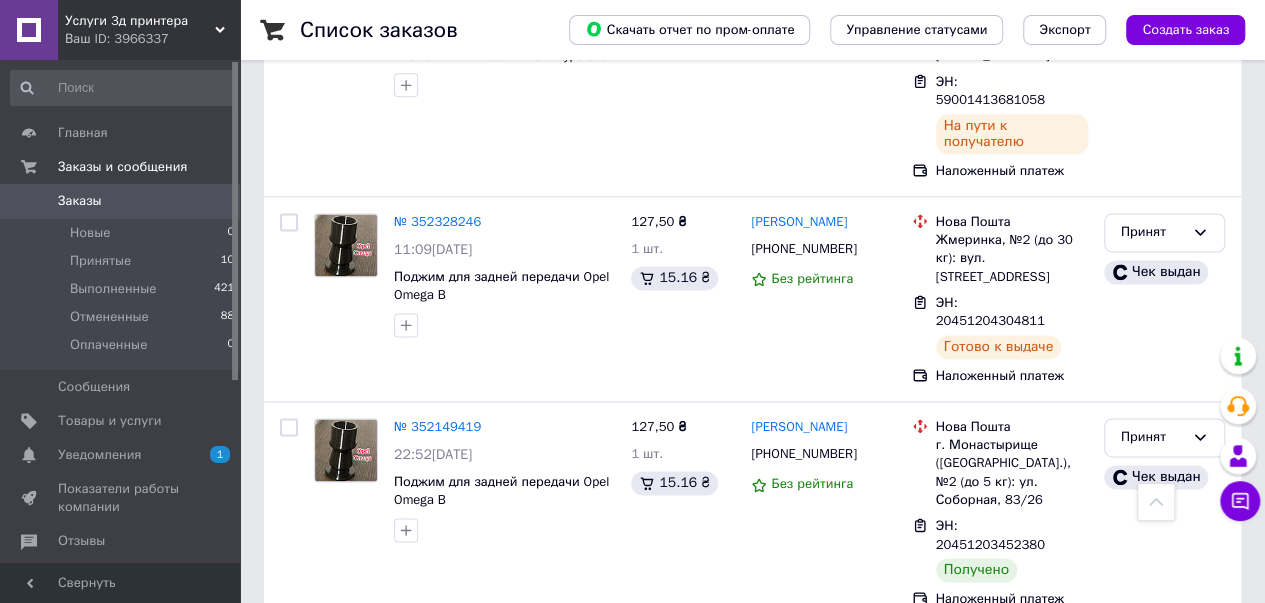 scroll, scrollTop: 1300, scrollLeft: 0, axis: vertical 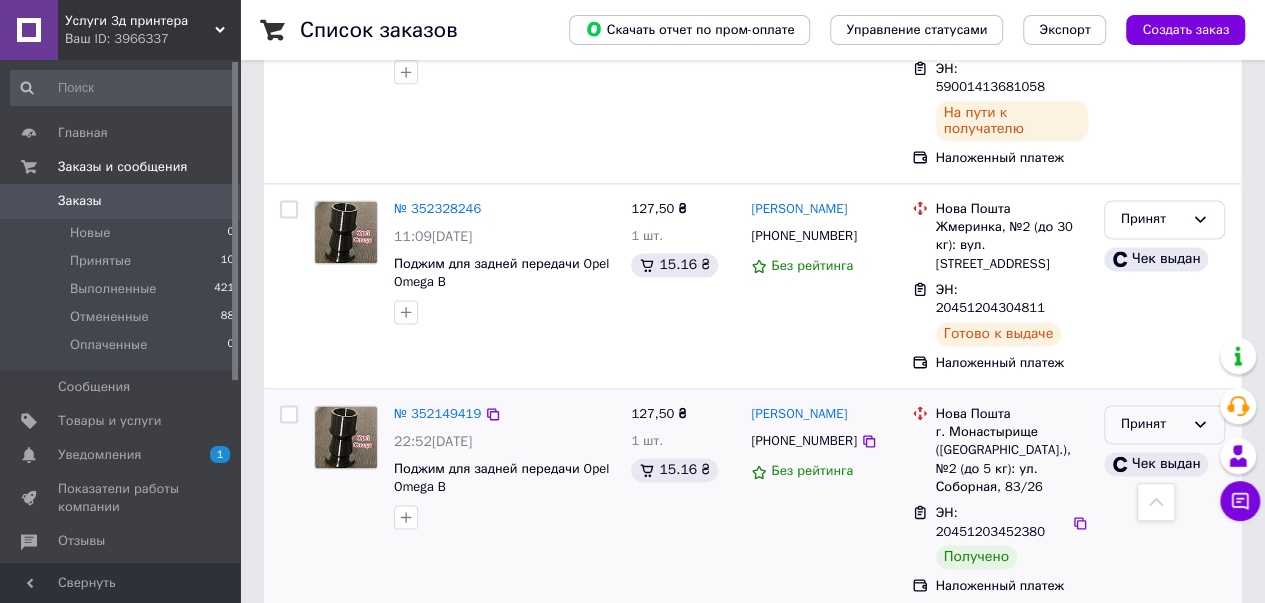 click on "Принят" at bounding box center (1152, 424) 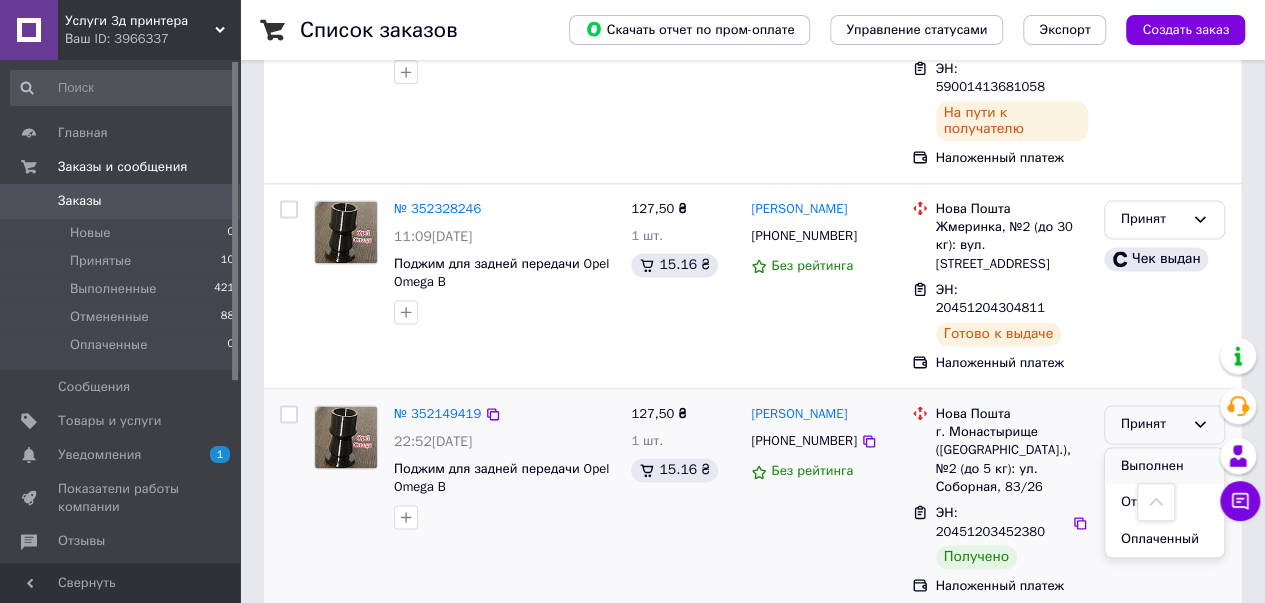 click on "Выполнен" at bounding box center [1164, 466] 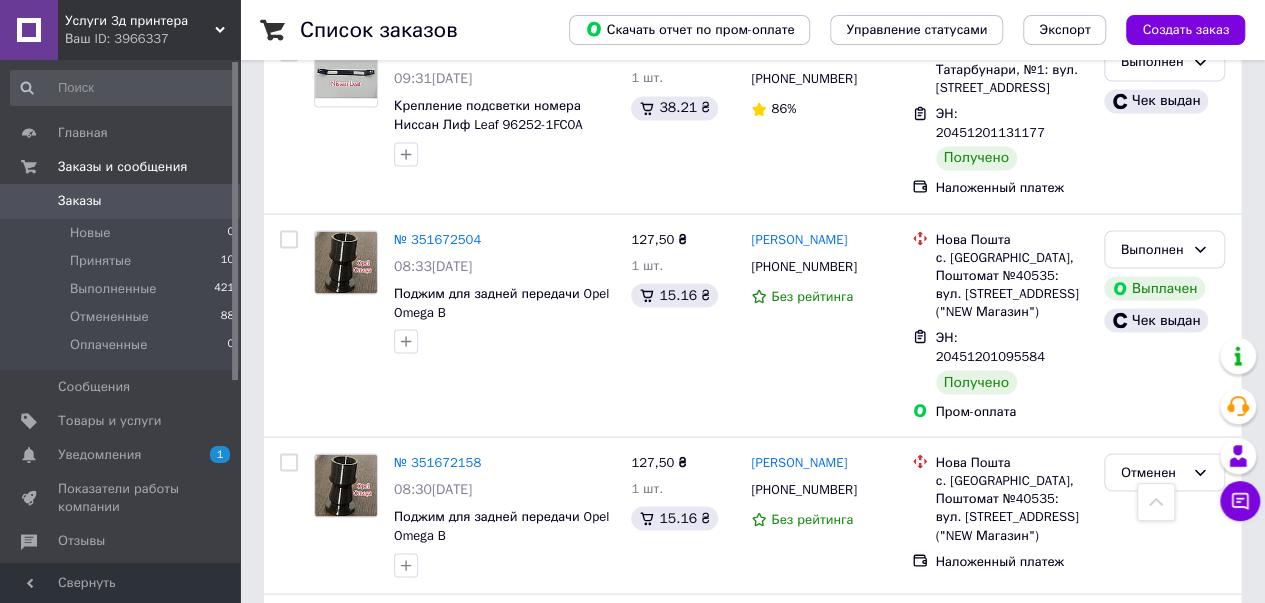 scroll, scrollTop: 5600, scrollLeft: 0, axis: vertical 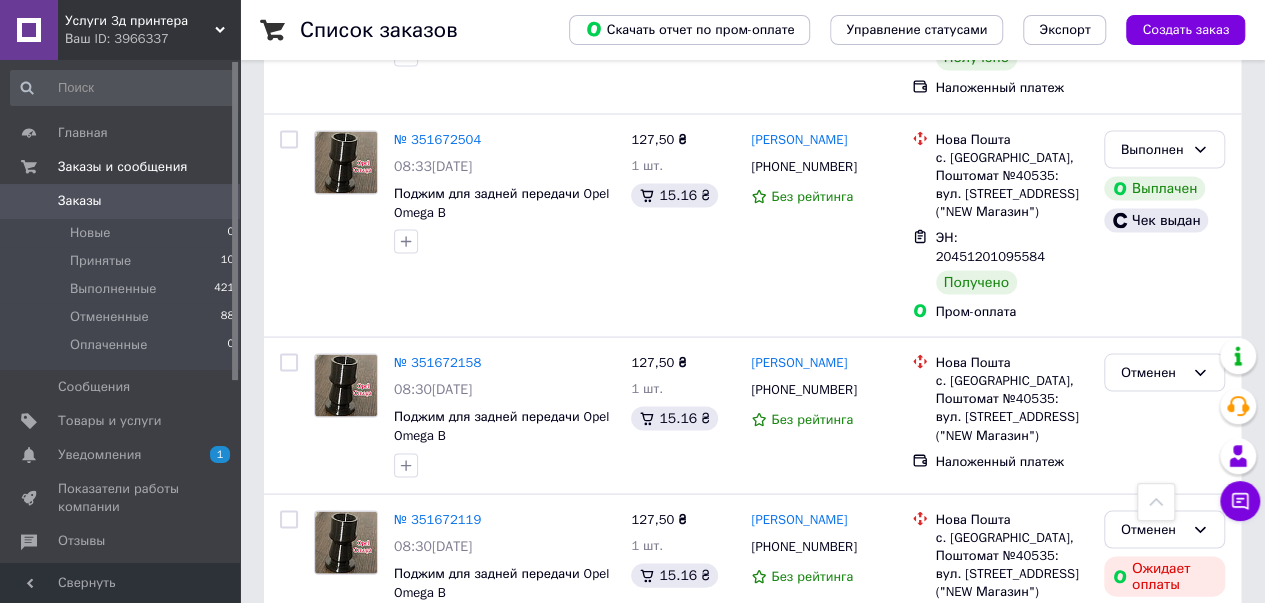 click on "Принят" at bounding box center (1152, 999) 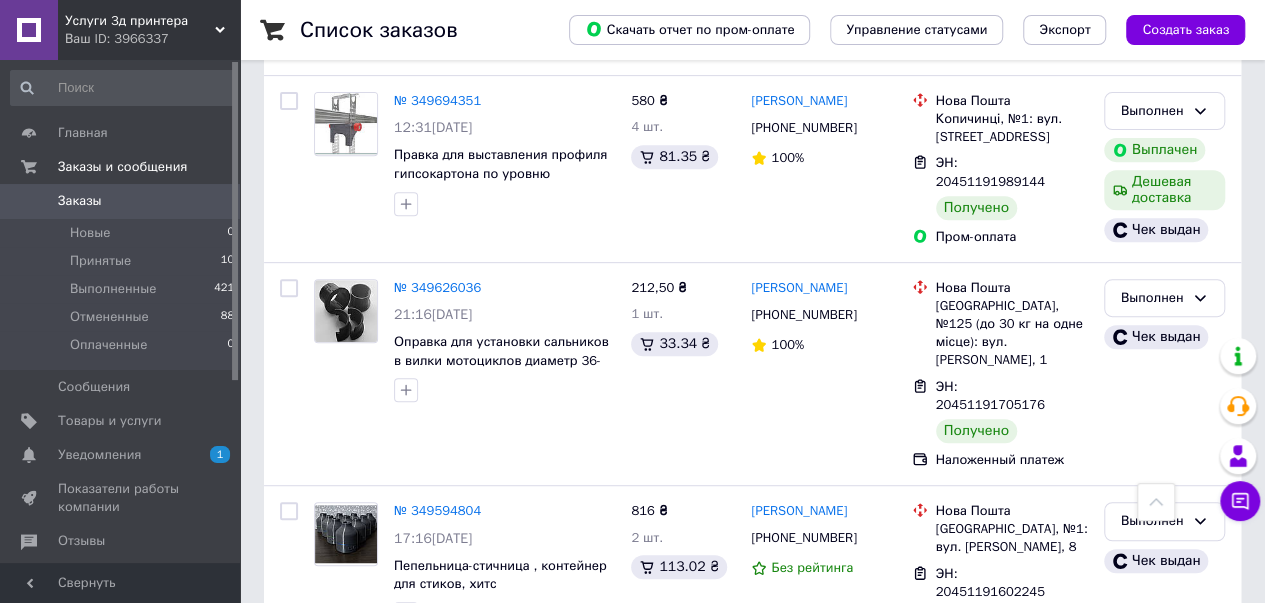 scroll, scrollTop: 15300, scrollLeft: 0, axis: vertical 